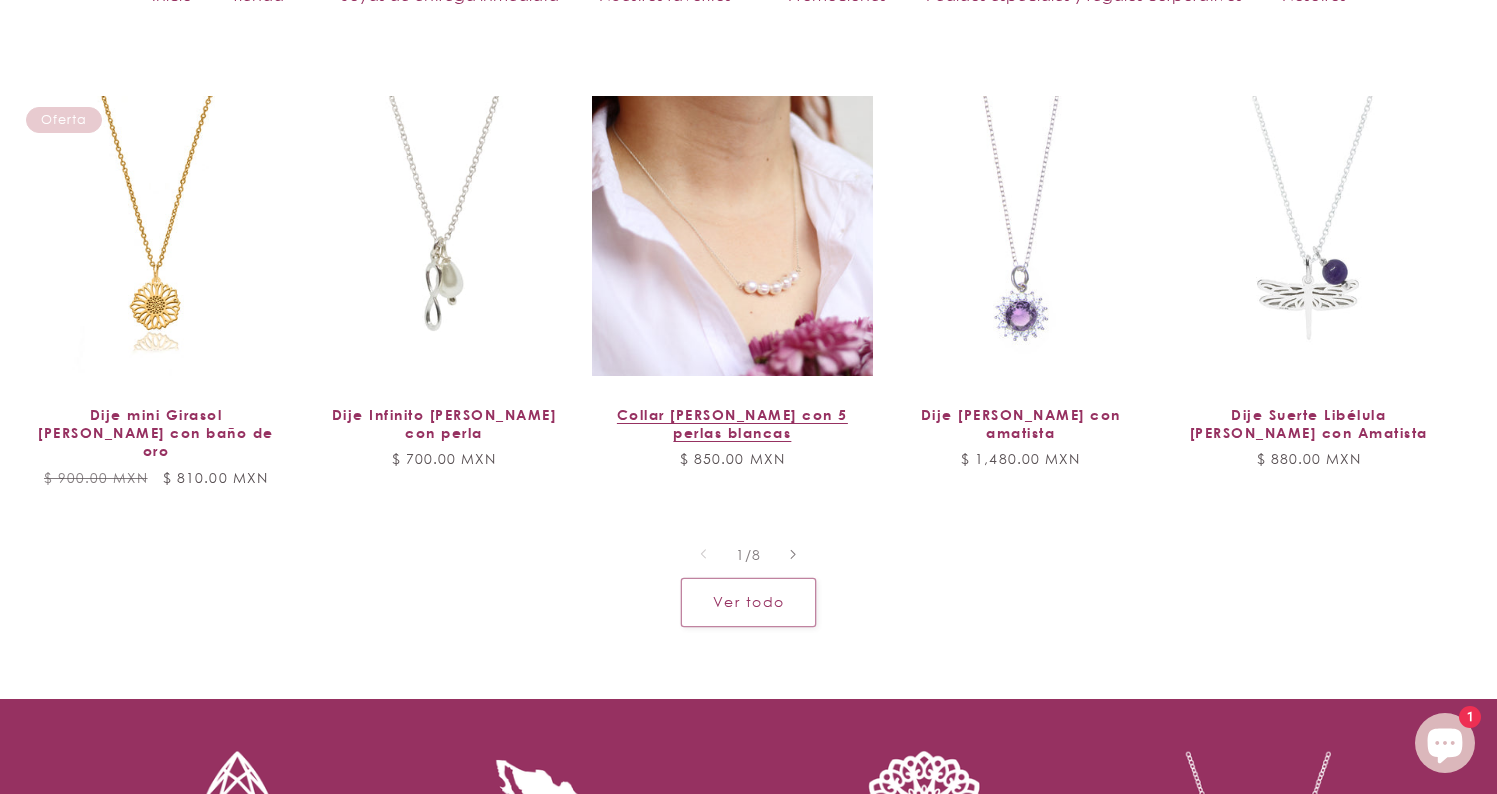 scroll, scrollTop: 1611, scrollLeft: 0, axis: vertical 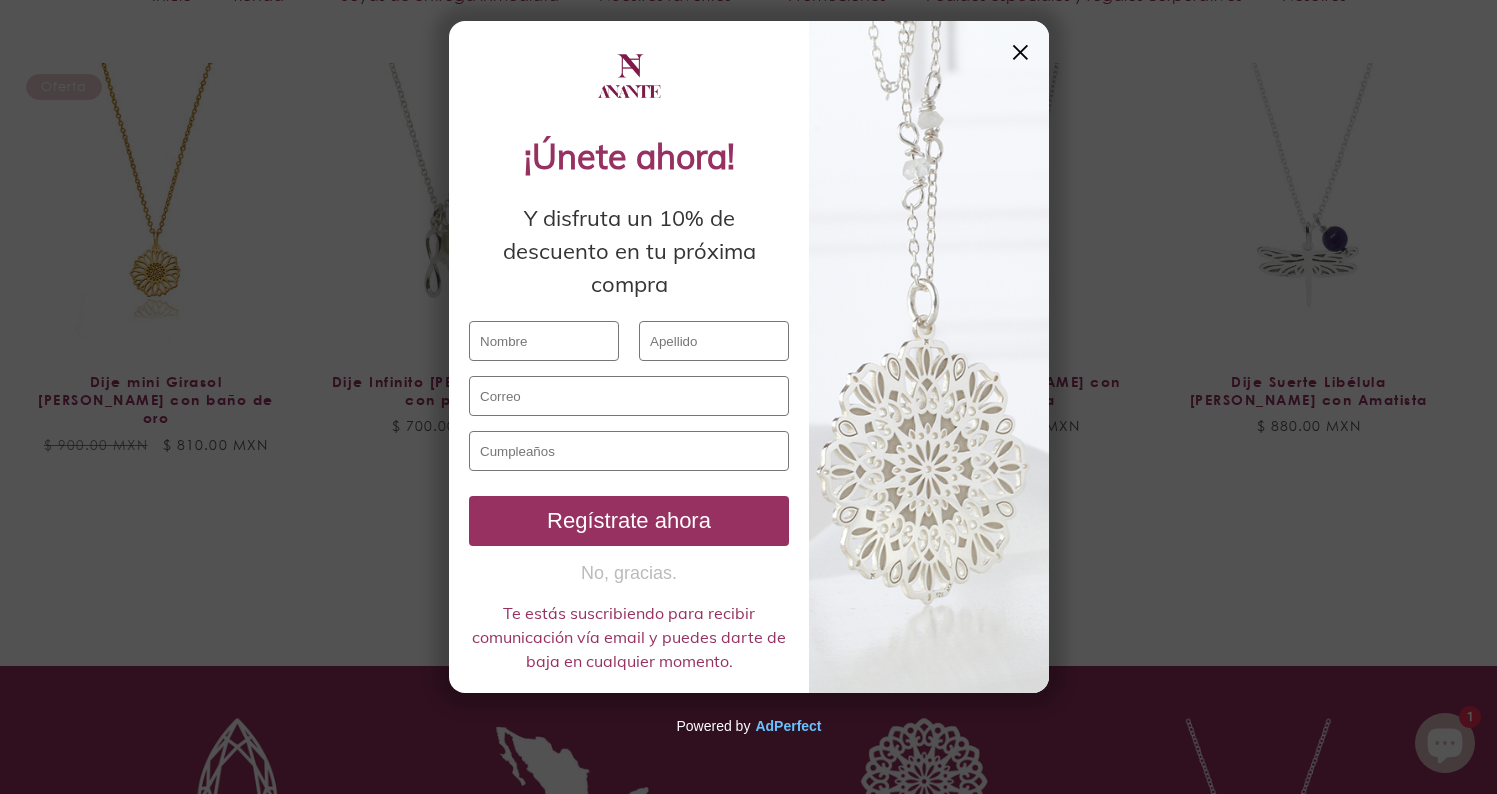 click at bounding box center [929, 357] 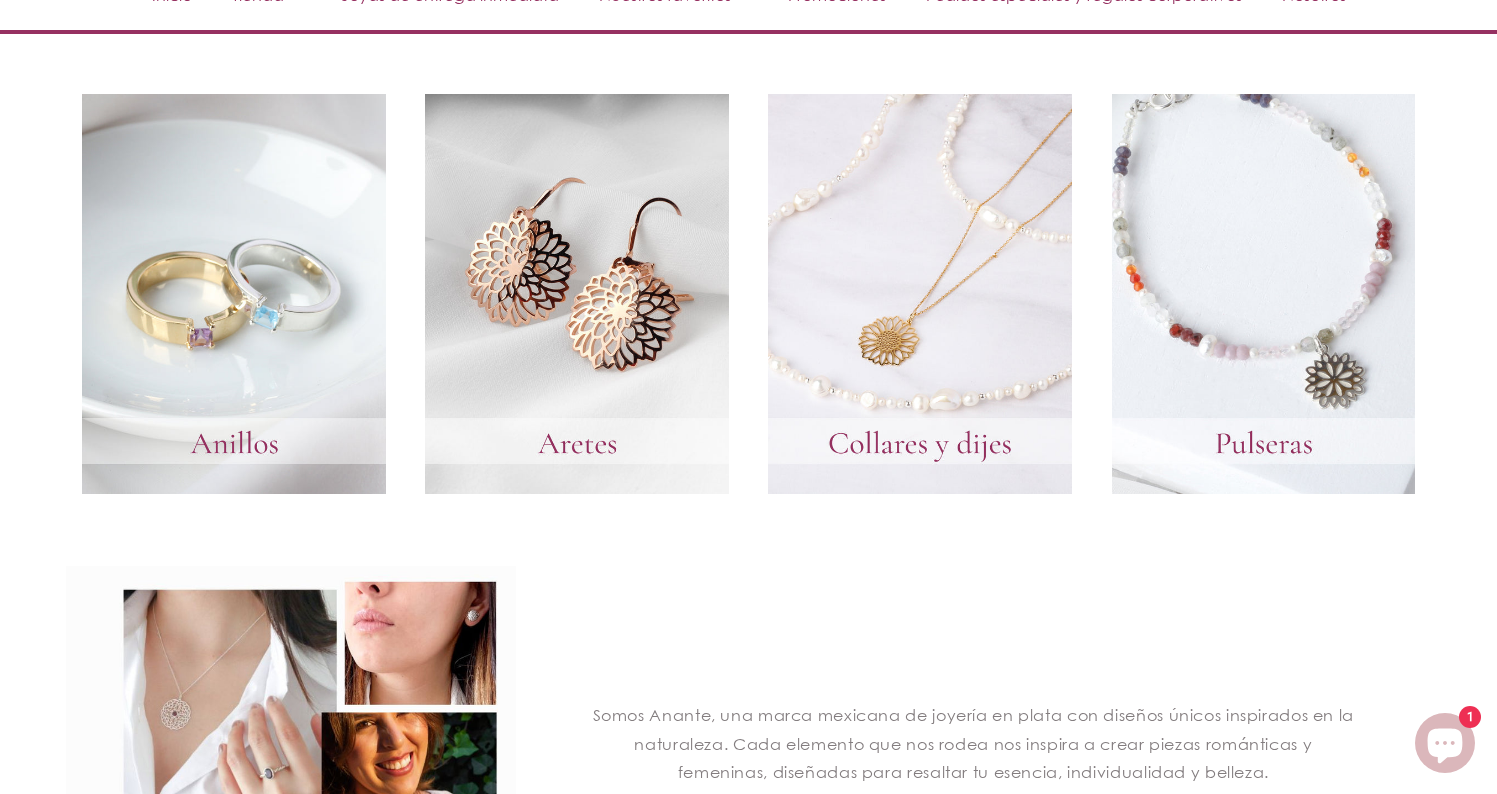 scroll, scrollTop: 2547, scrollLeft: 0, axis: vertical 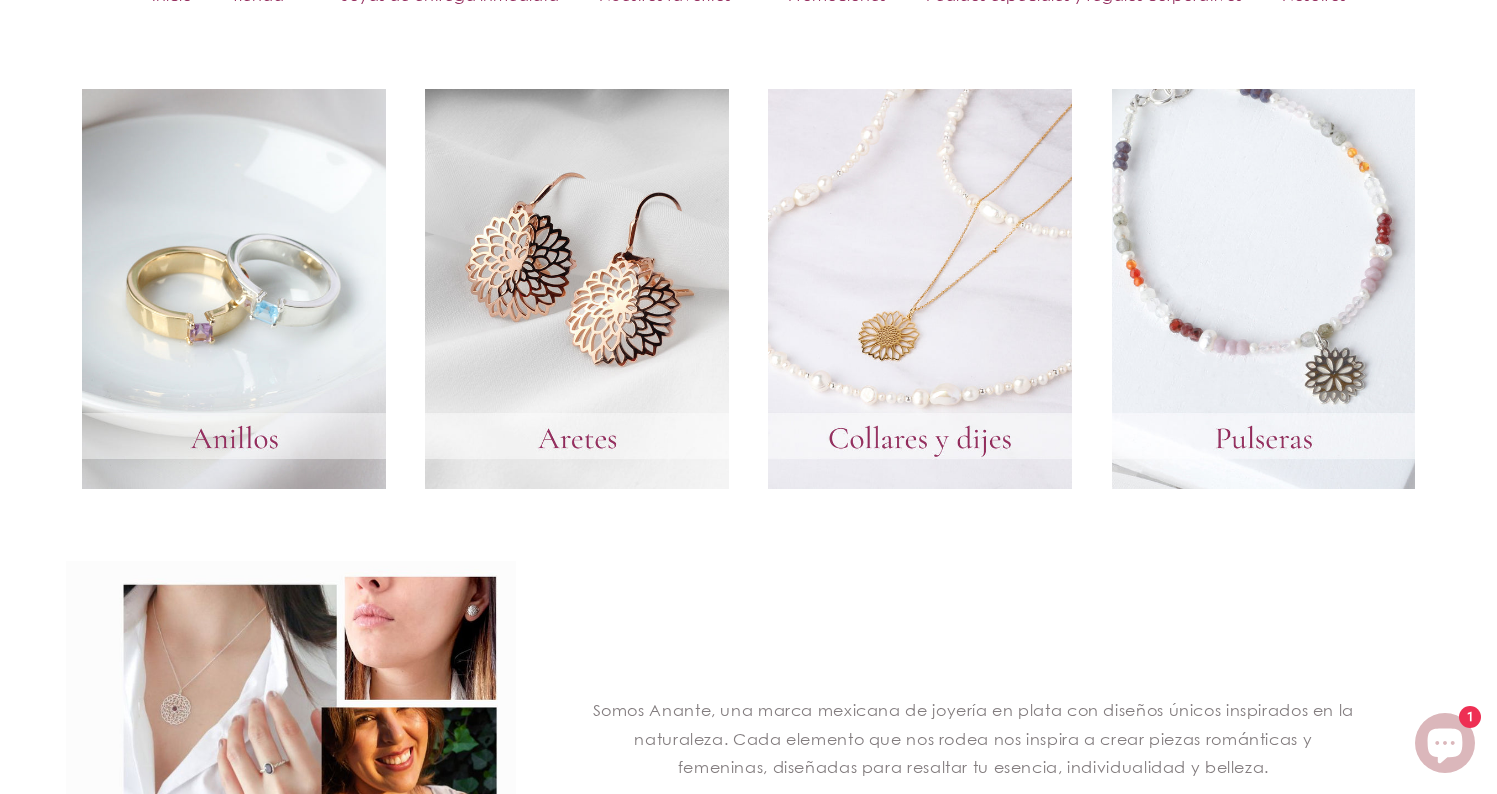 click at bounding box center [920, 289] 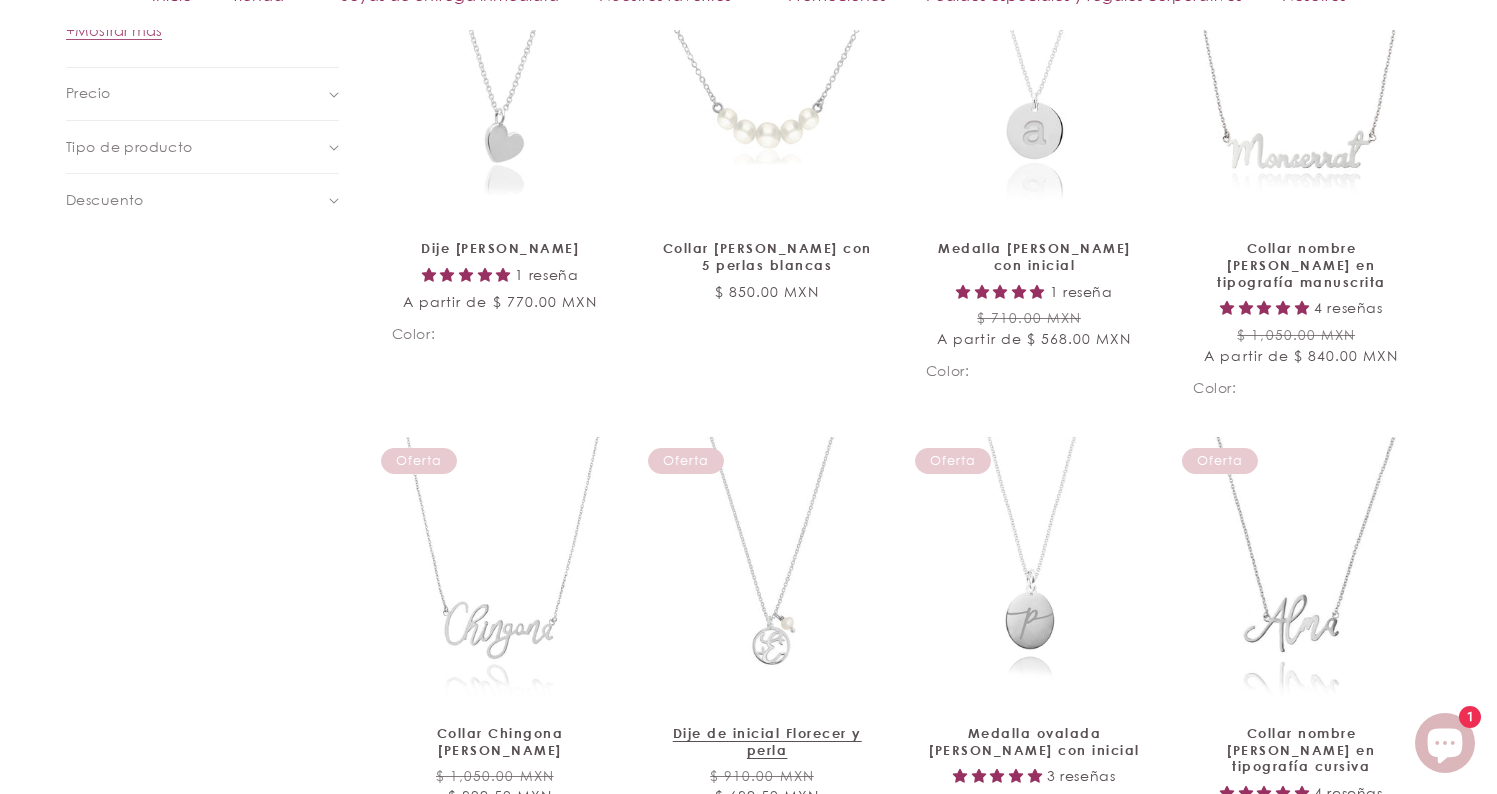 scroll, scrollTop: 1426, scrollLeft: 0, axis: vertical 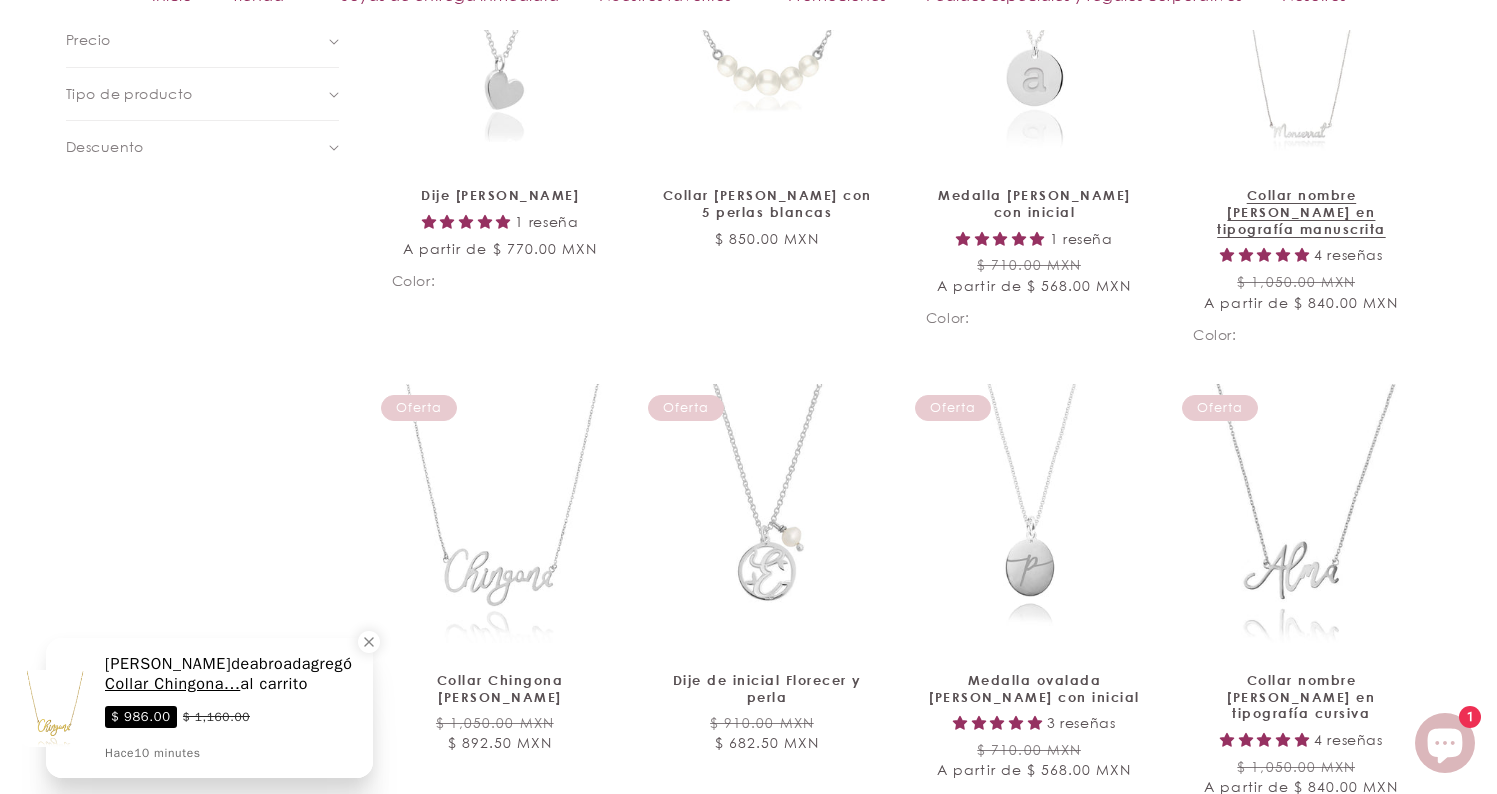 click on "Collar nombre de plata en tipografía manuscrita" at bounding box center (1301, 212) 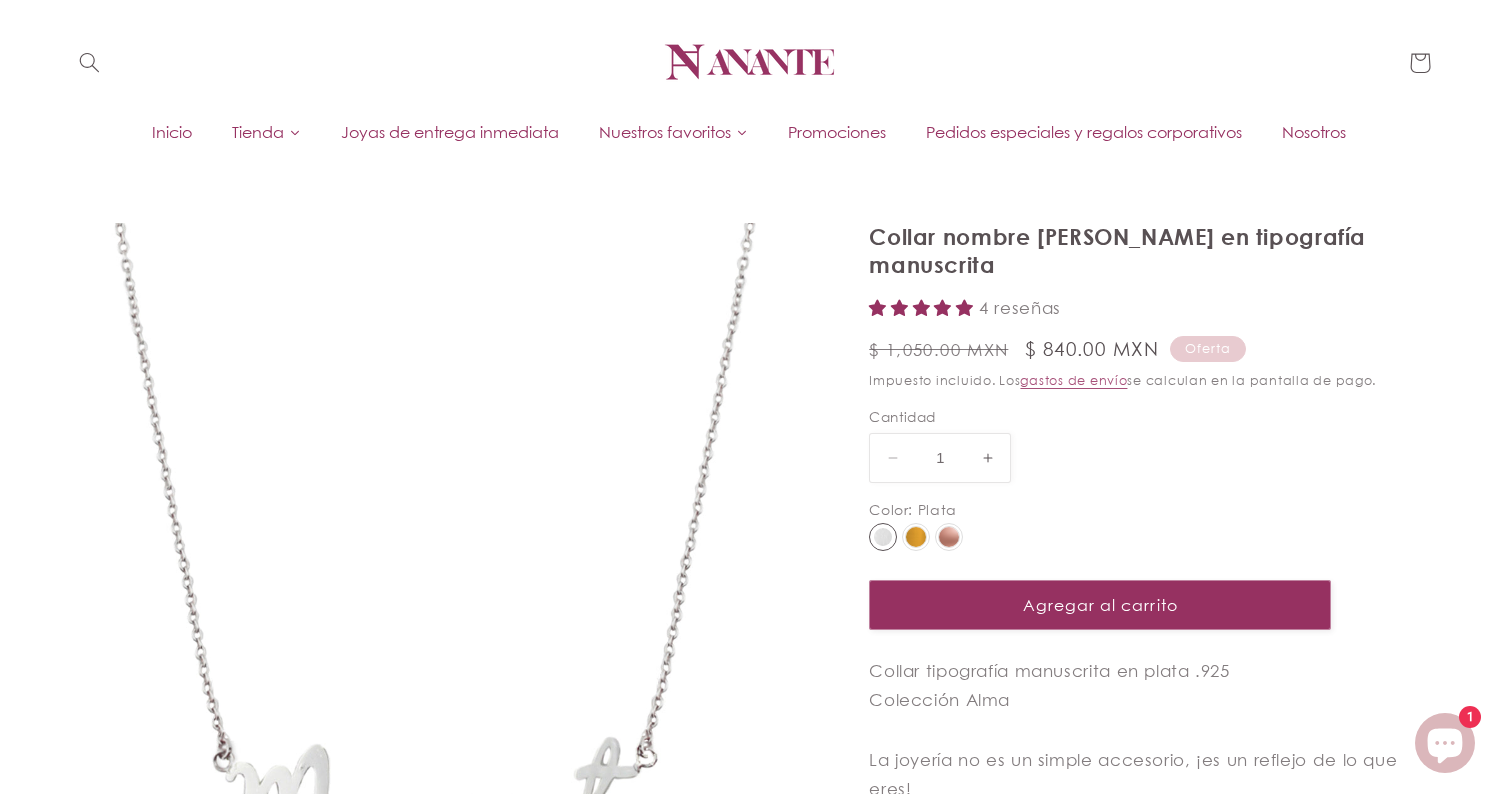 scroll, scrollTop: 0, scrollLeft: 0, axis: both 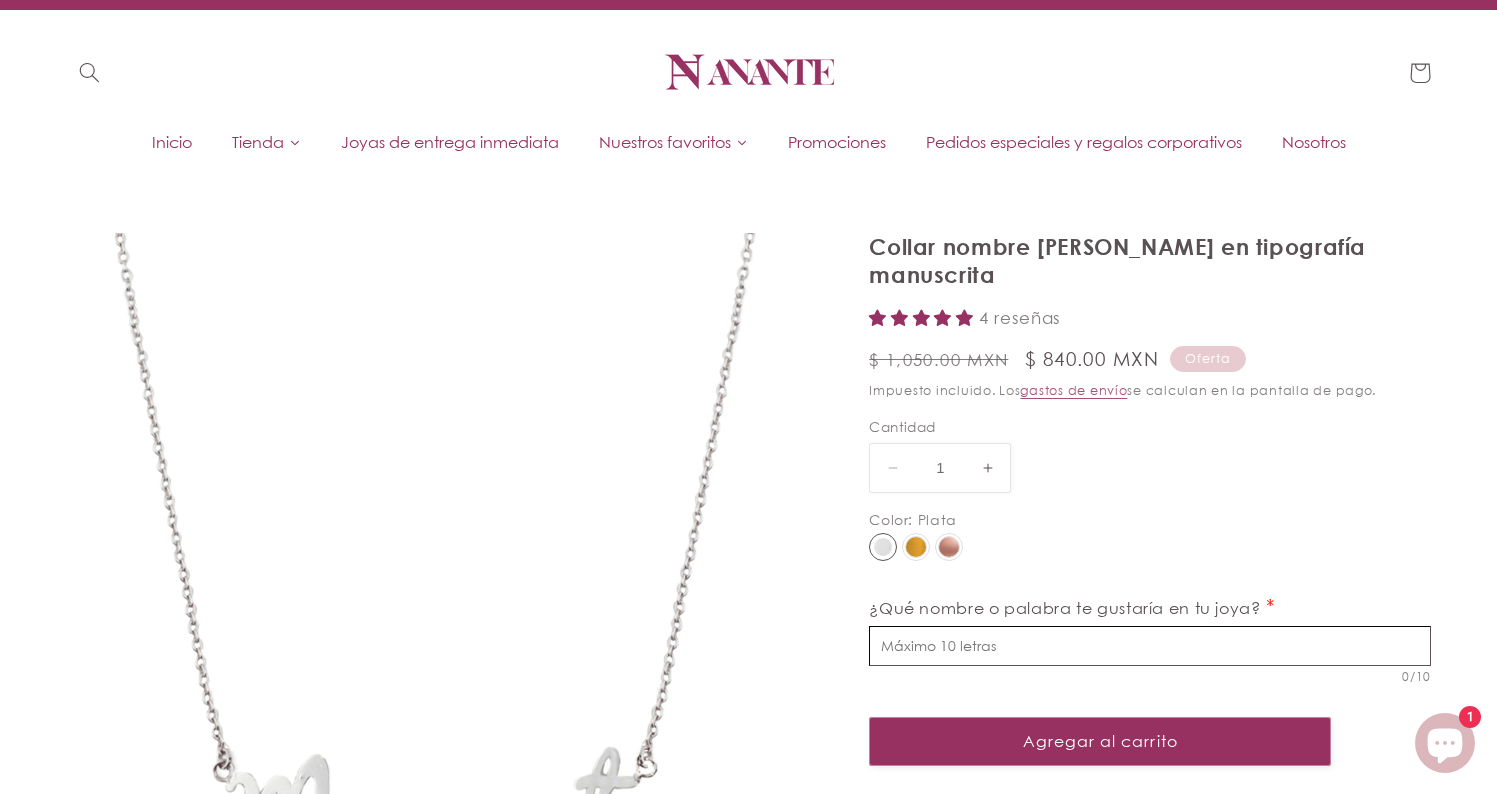 select on "{"isForProduct":true,"id":43652217700506,"title":"Plata","available":true,"price":84000,"compareAtPrice":105000,"featuredImageSrc":"[URL][DOMAIN_NAME]","unitPriceMeasurement":{}}" 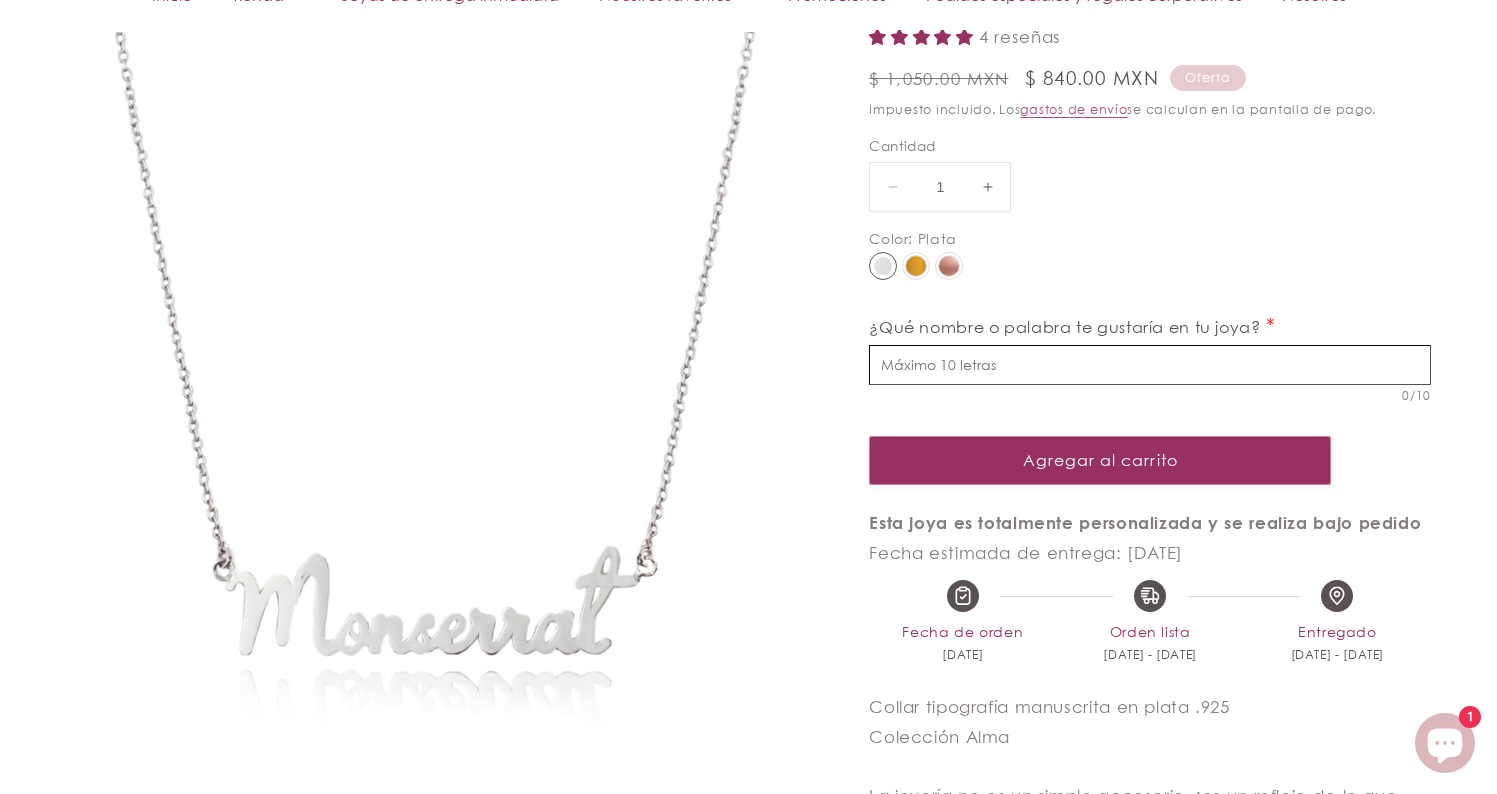 scroll, scrollTop: 356, scrollLeft: 0, axis: vertical 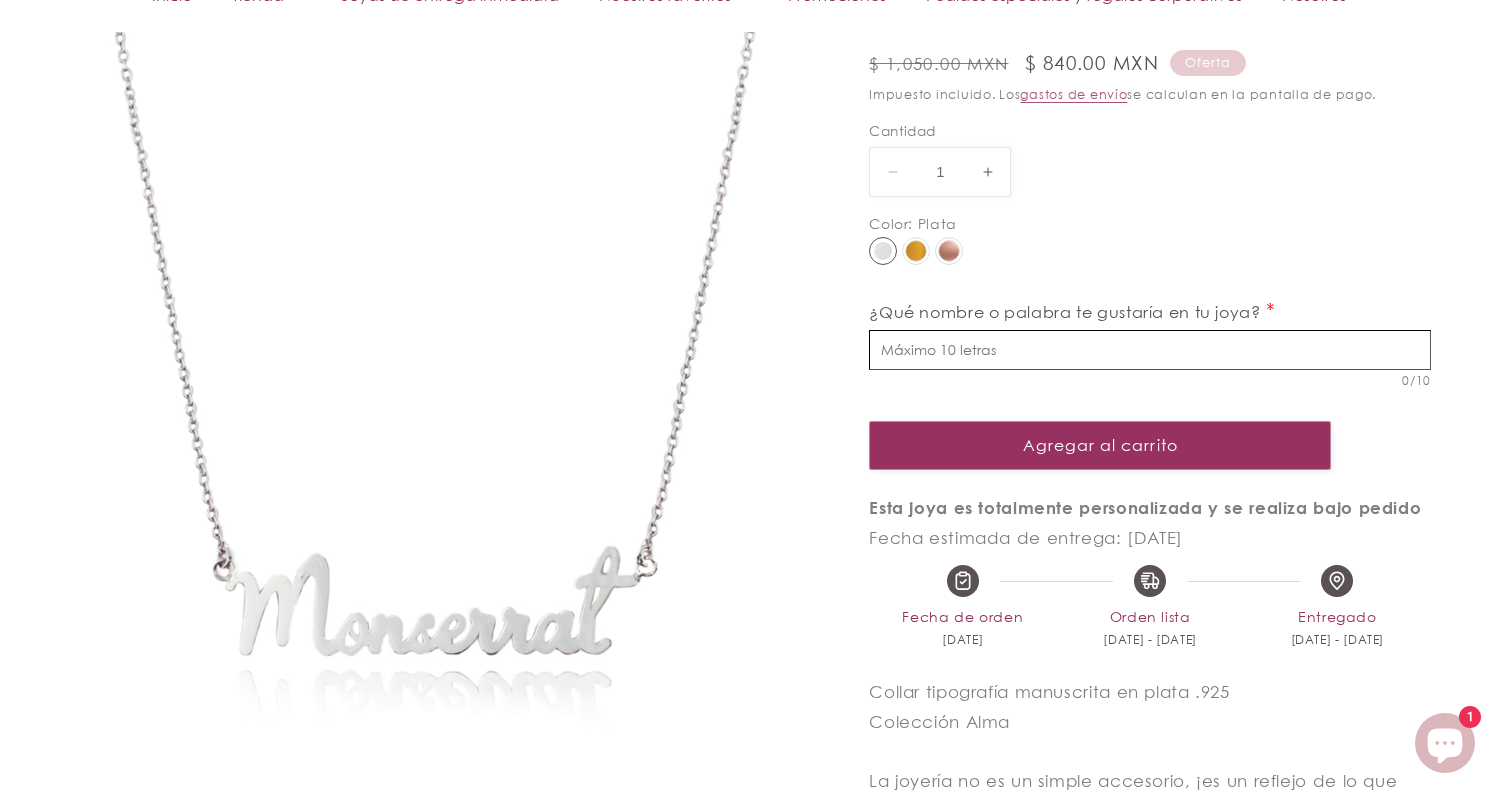 click at bounding box center [1150, 350] 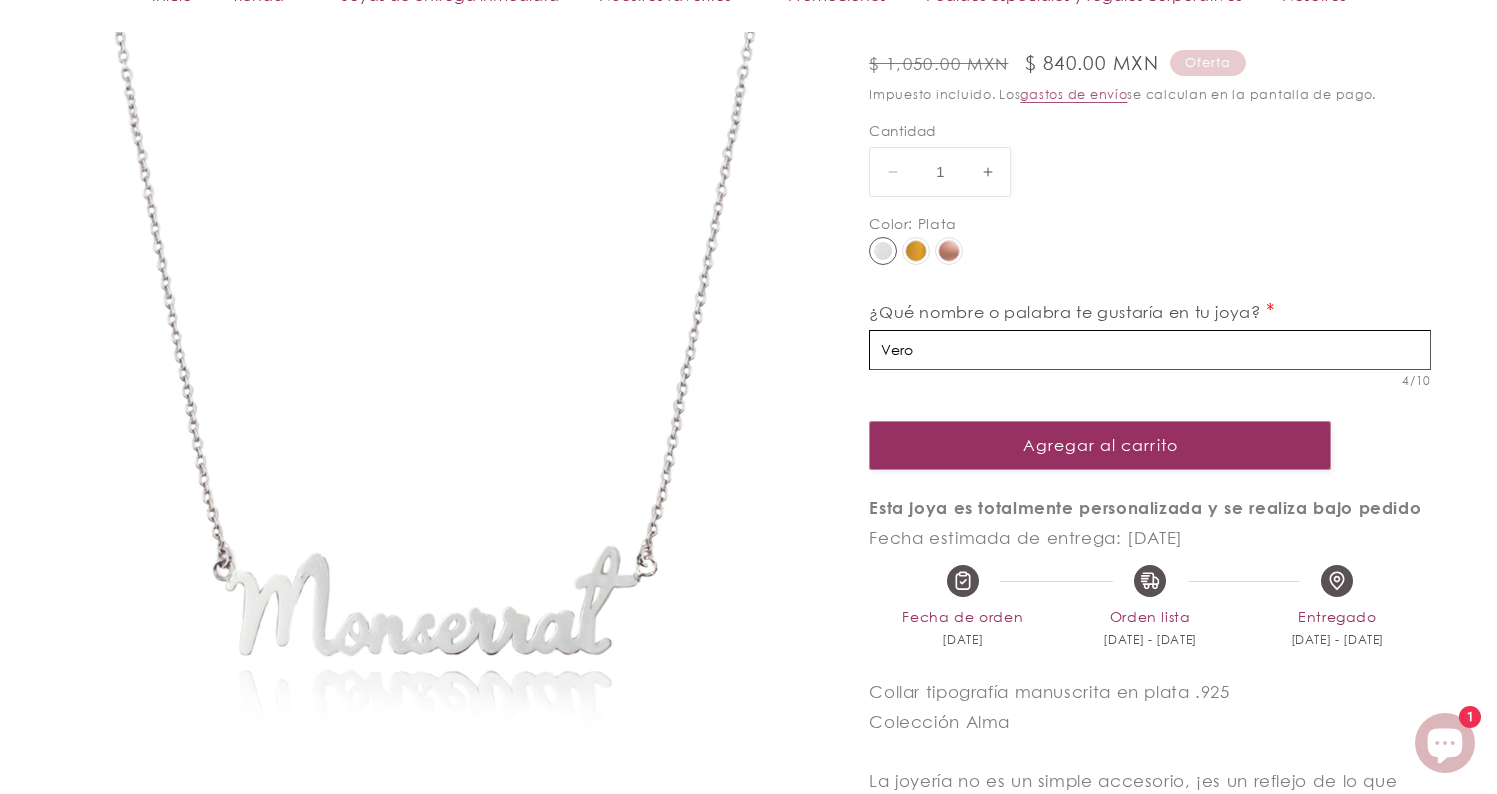 type on "Vero" 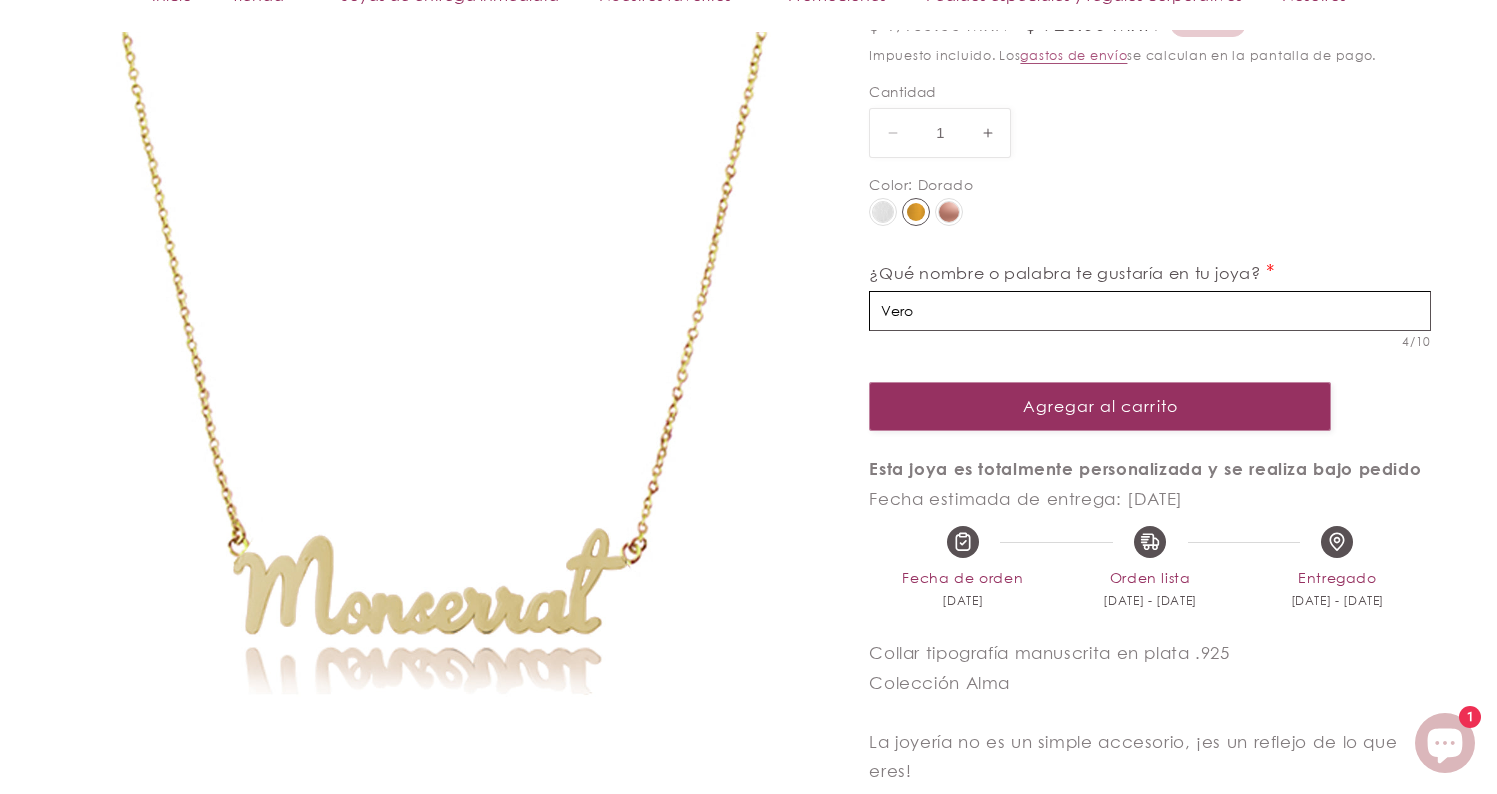 scroll, scrollTop: 477, scrollLeft: 0, axis: vertical 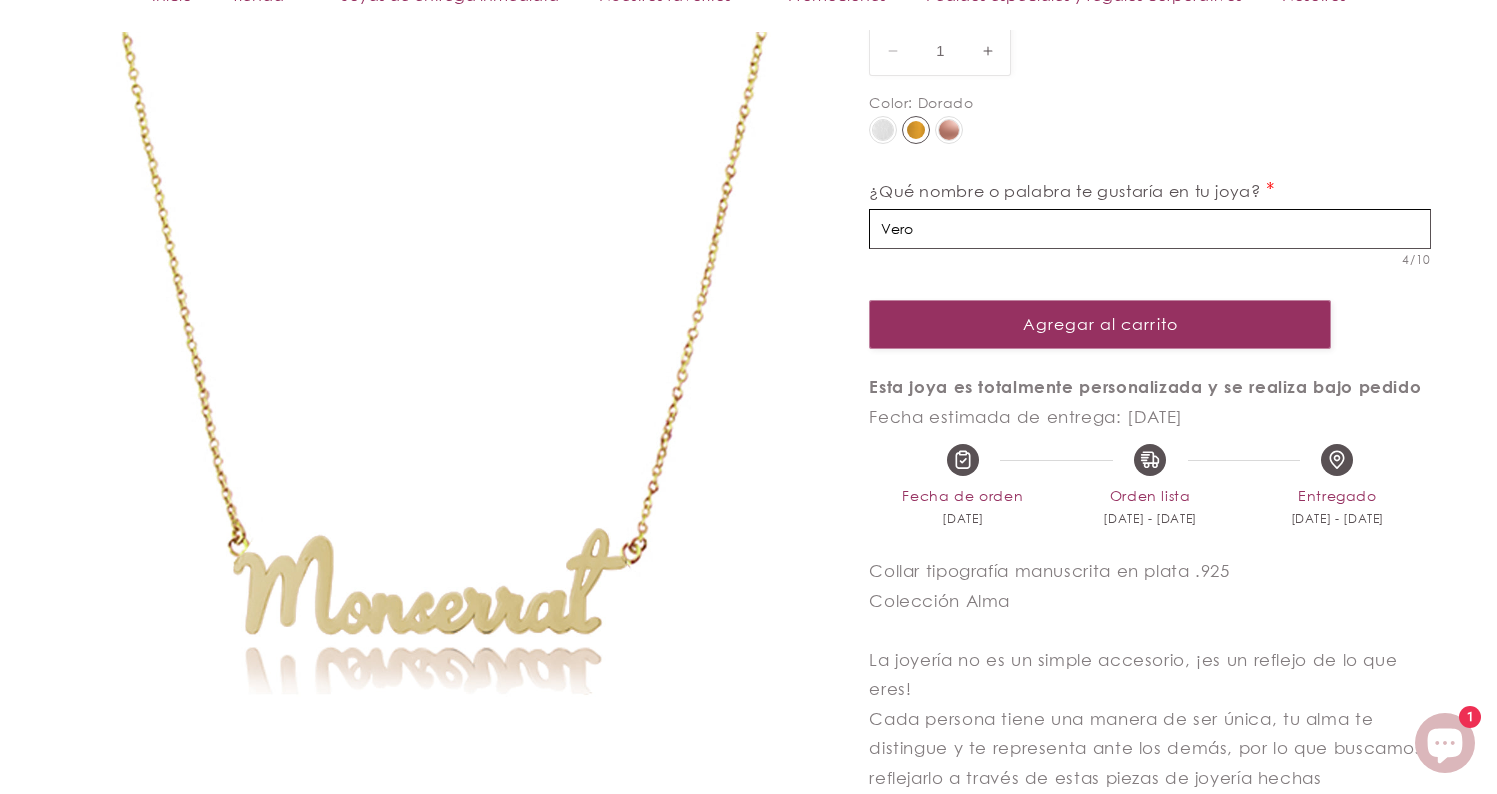 click at bounding box center (949, 130) 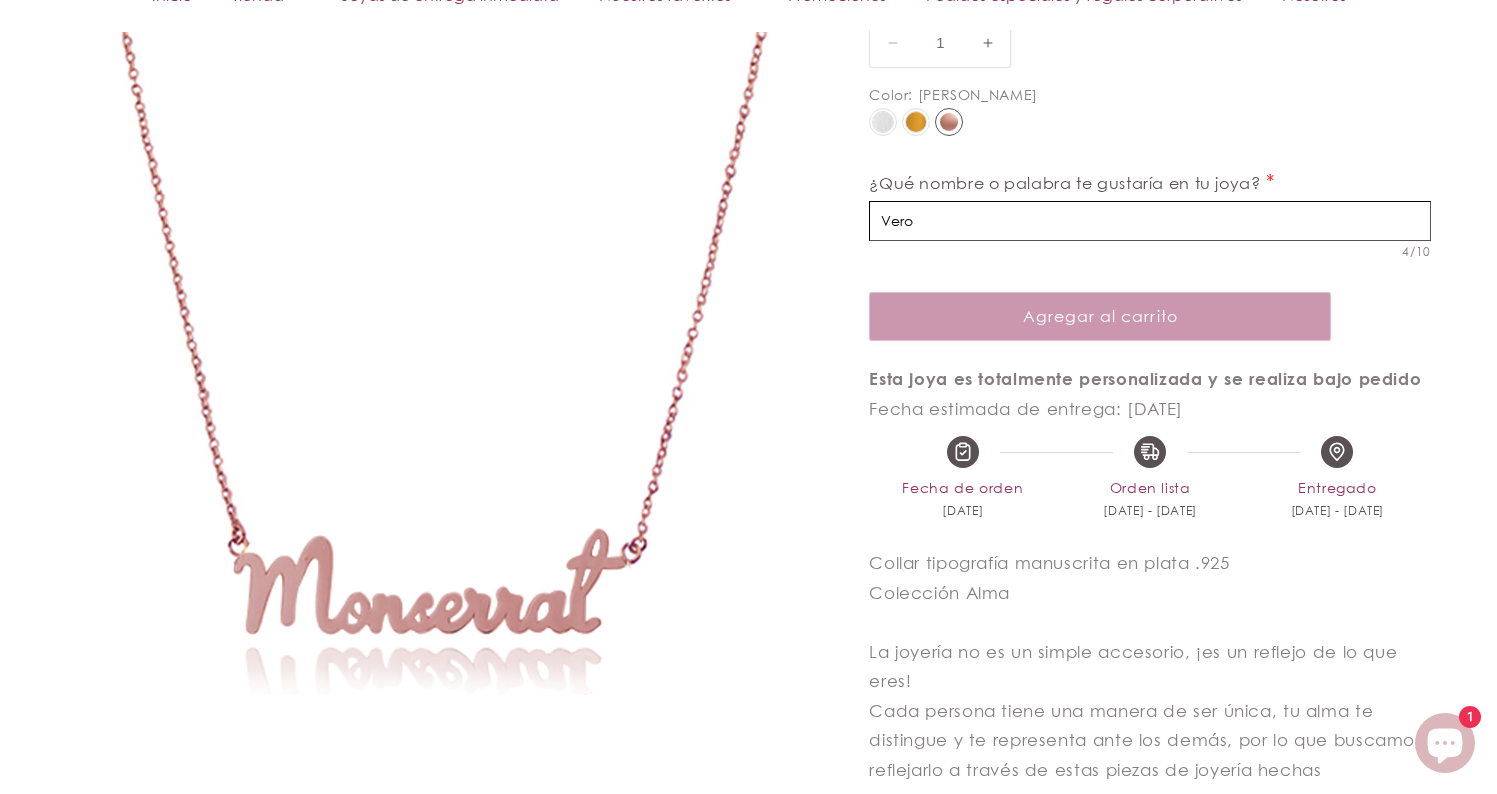 scroll, scrollTop: 592, scrollLeft: 0, axis: vertical 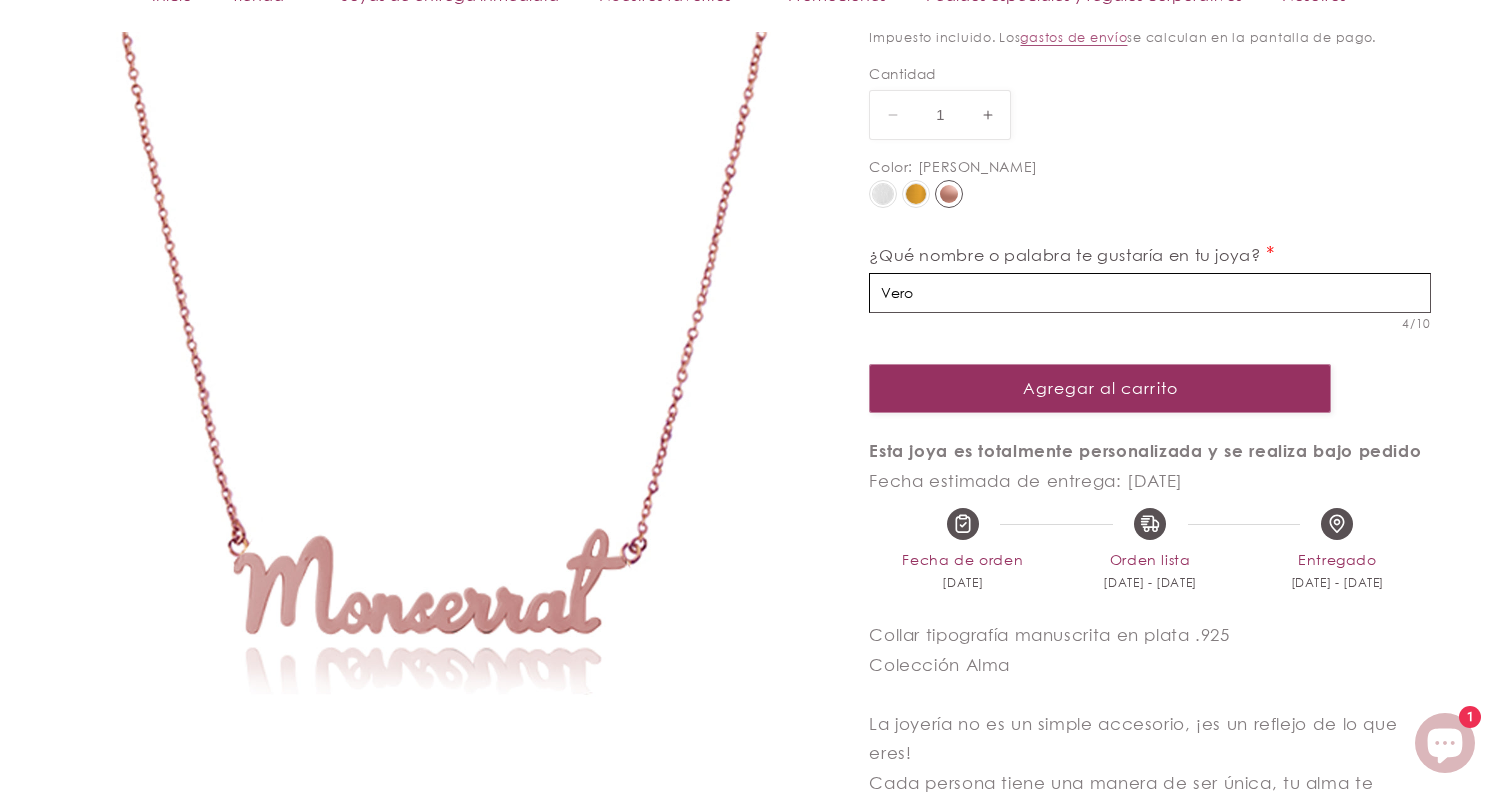 click at bounding box center [916, 194] 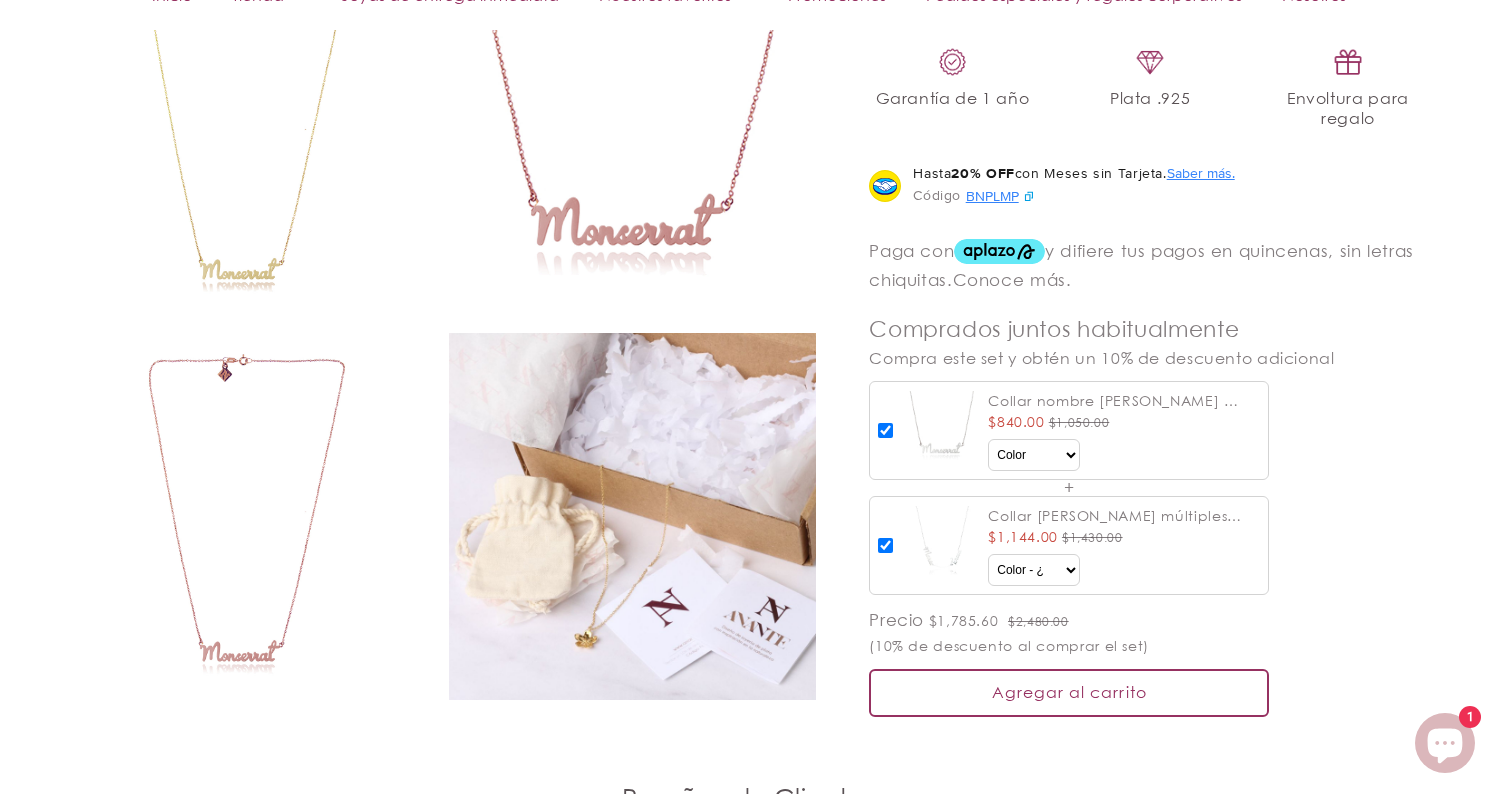 scroll, scrollTop: 1803, scrollLeft: 0, axis: vertical 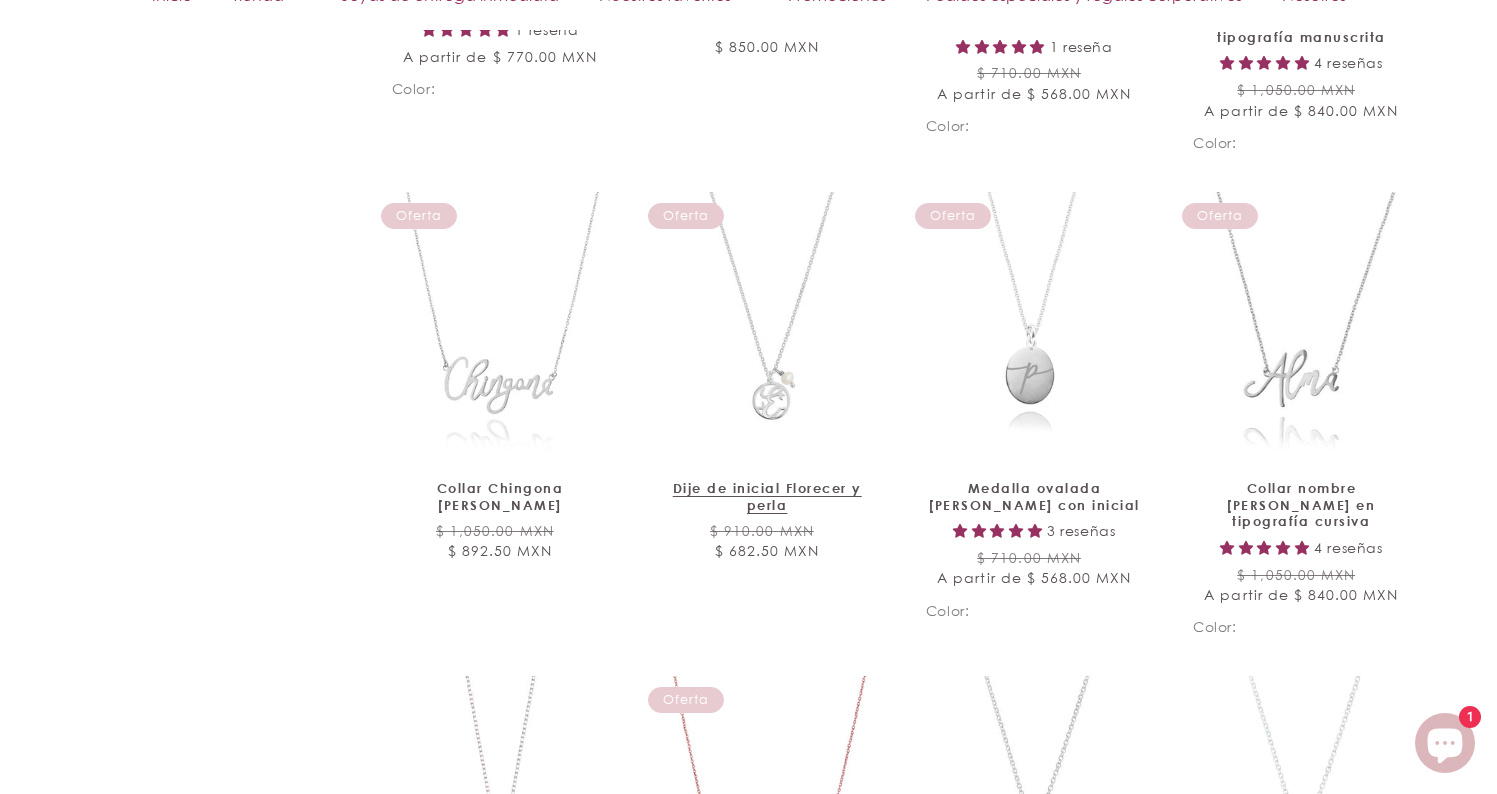 click on "Dije de inicial Florecer y perla" at bounding box center (767, 497) 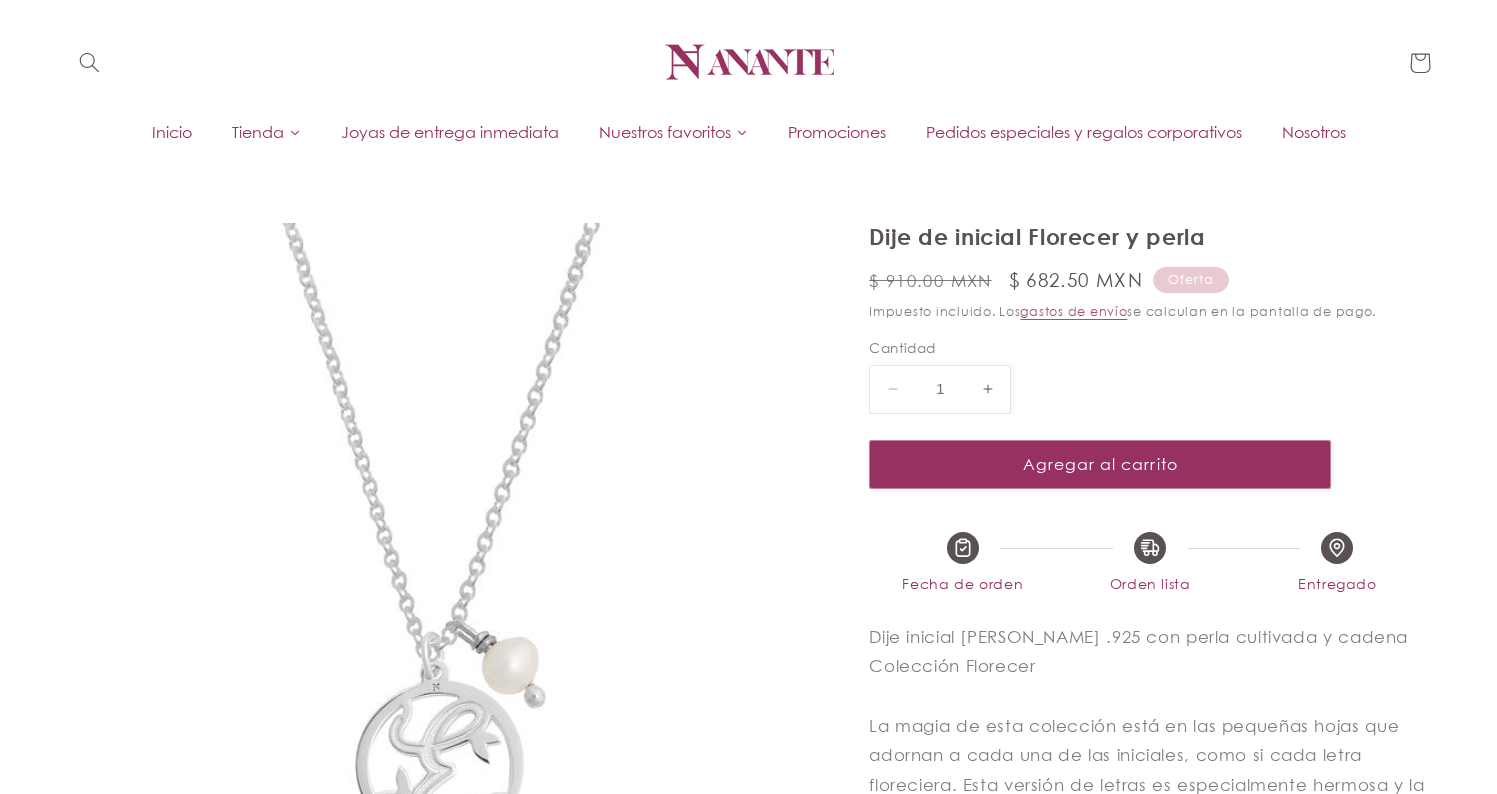 scroll, scrollTop: 0, scrollLeft: 0, axis: both 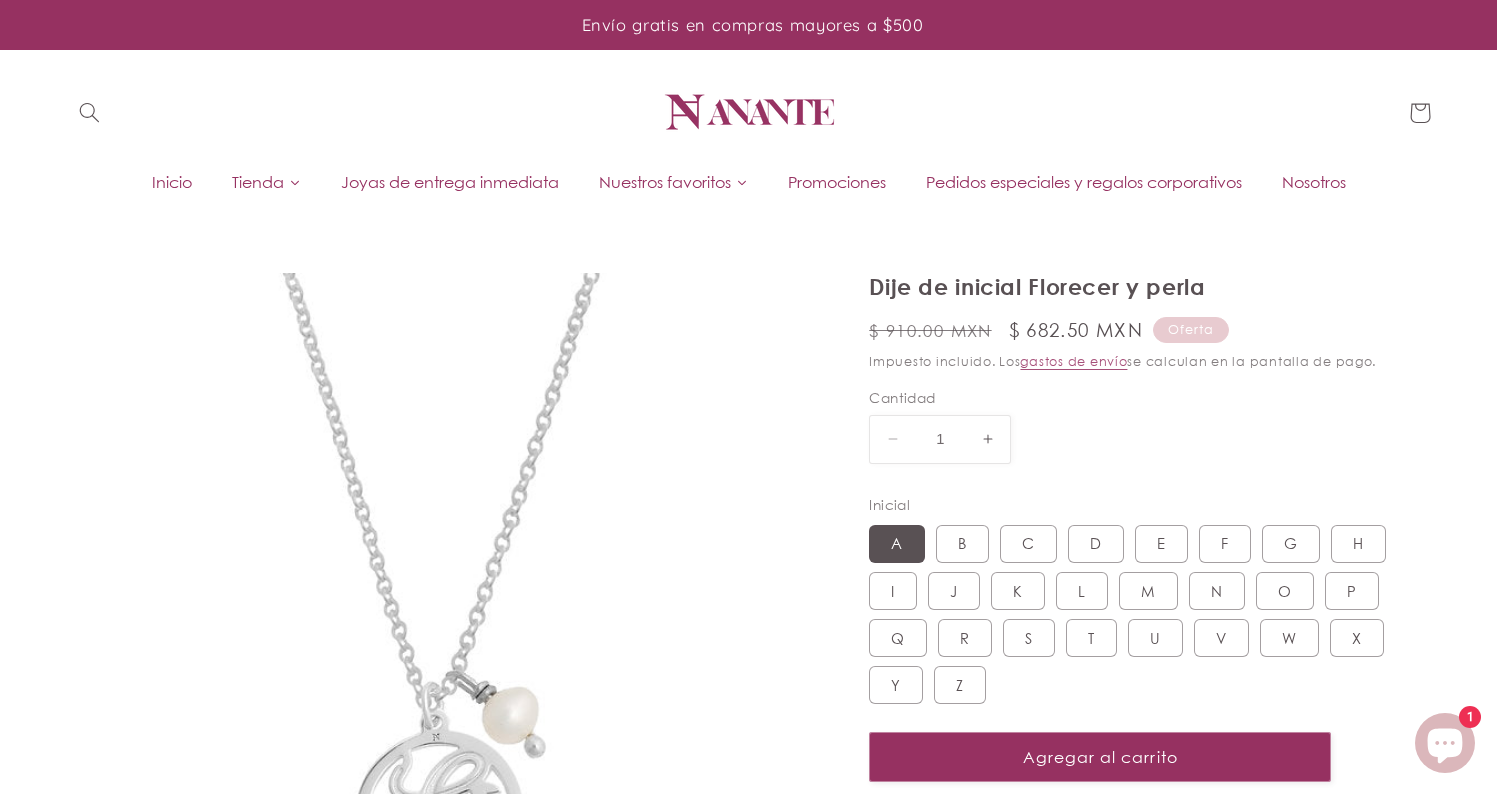 select on "{"isForProduct":true,"id":43667303989402,"title":"A","available":true,"price":68250,"compareAtPrice":91000,"featuredImageSrc":null,"unitPriceMeasurement":{}}" 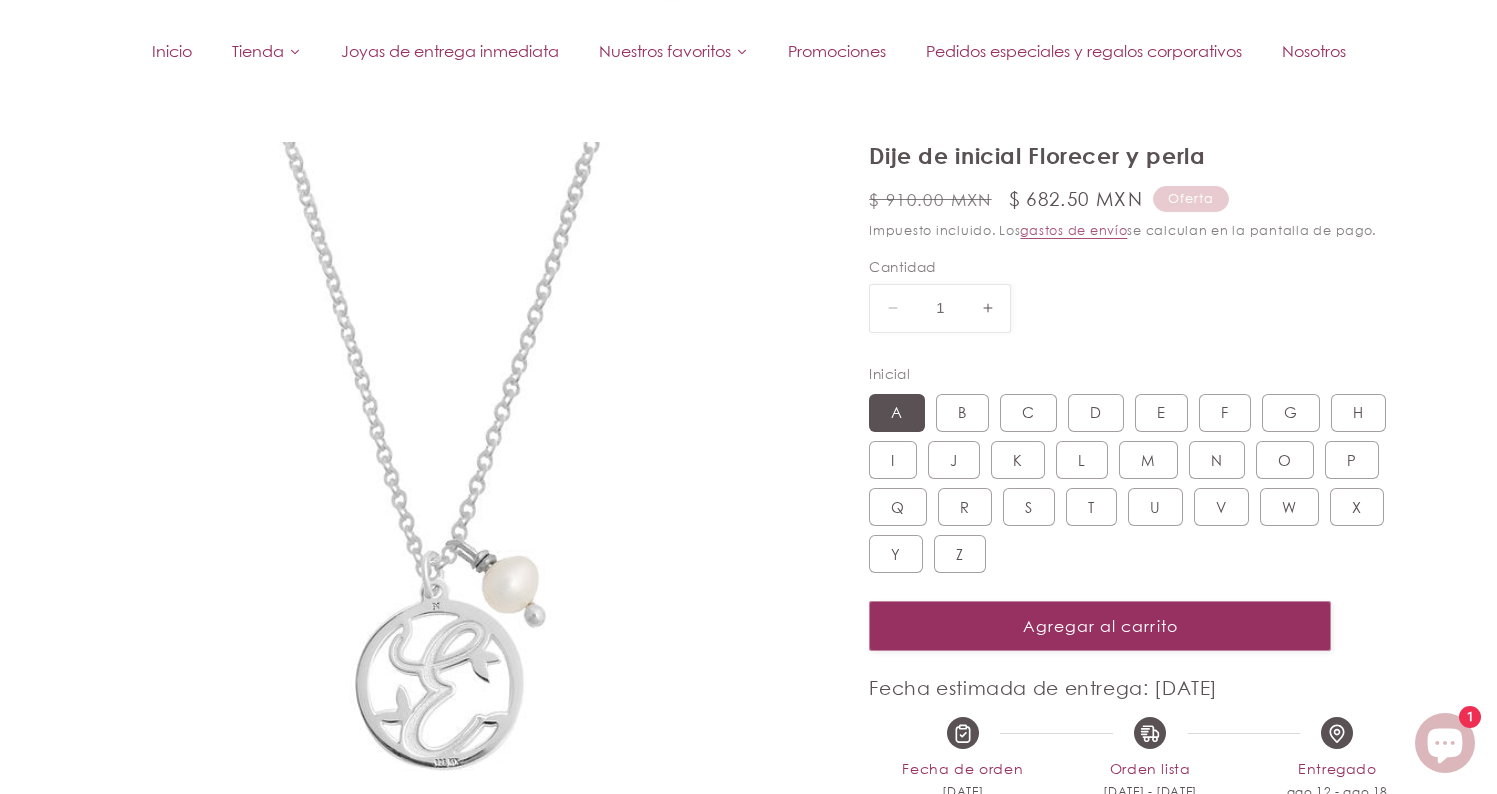 scroll, scrollTop: 407, scrollLeft: 0, axis: vertical 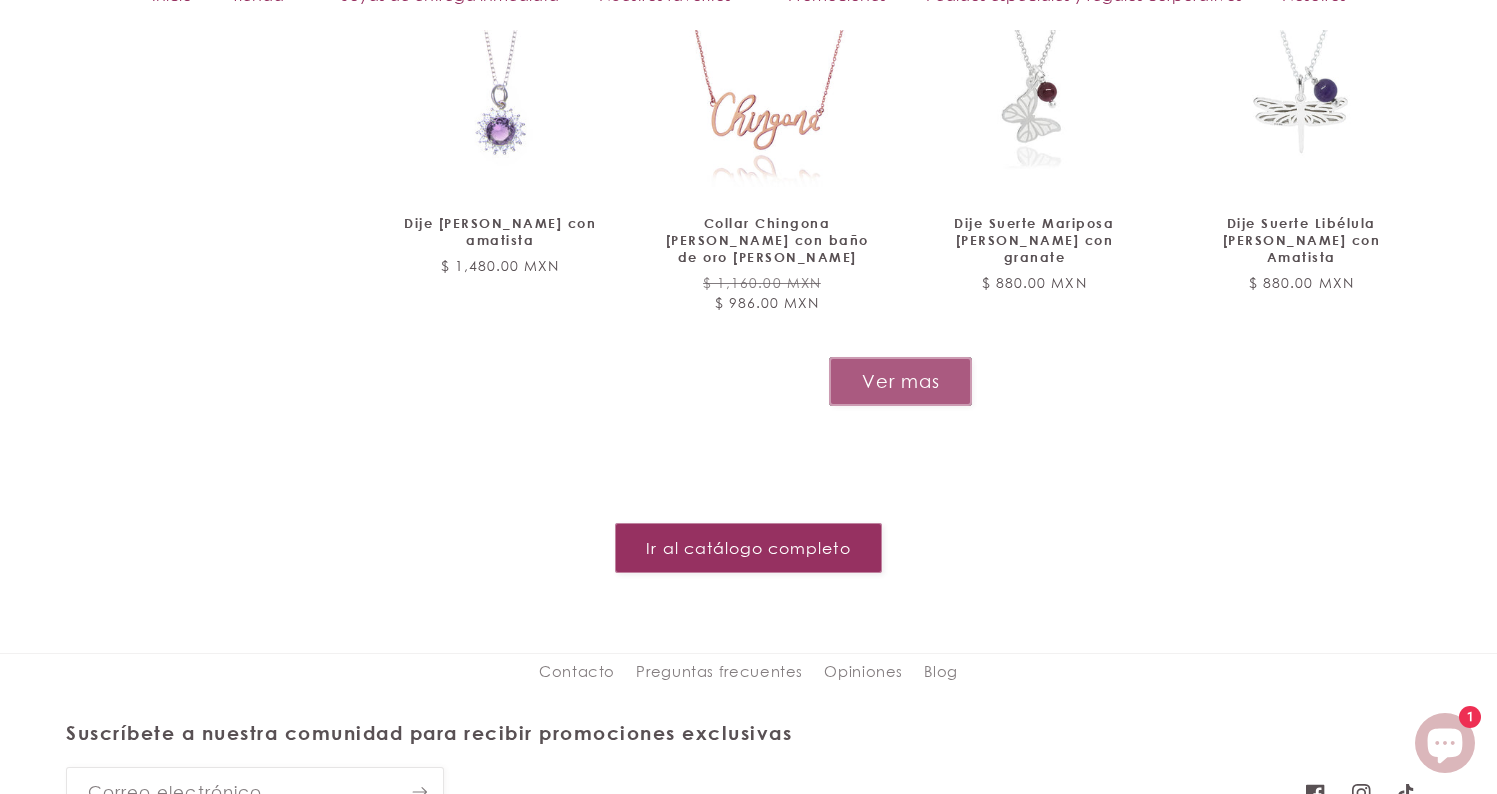 click on "Ver mas" at bounding box center (900, 381) 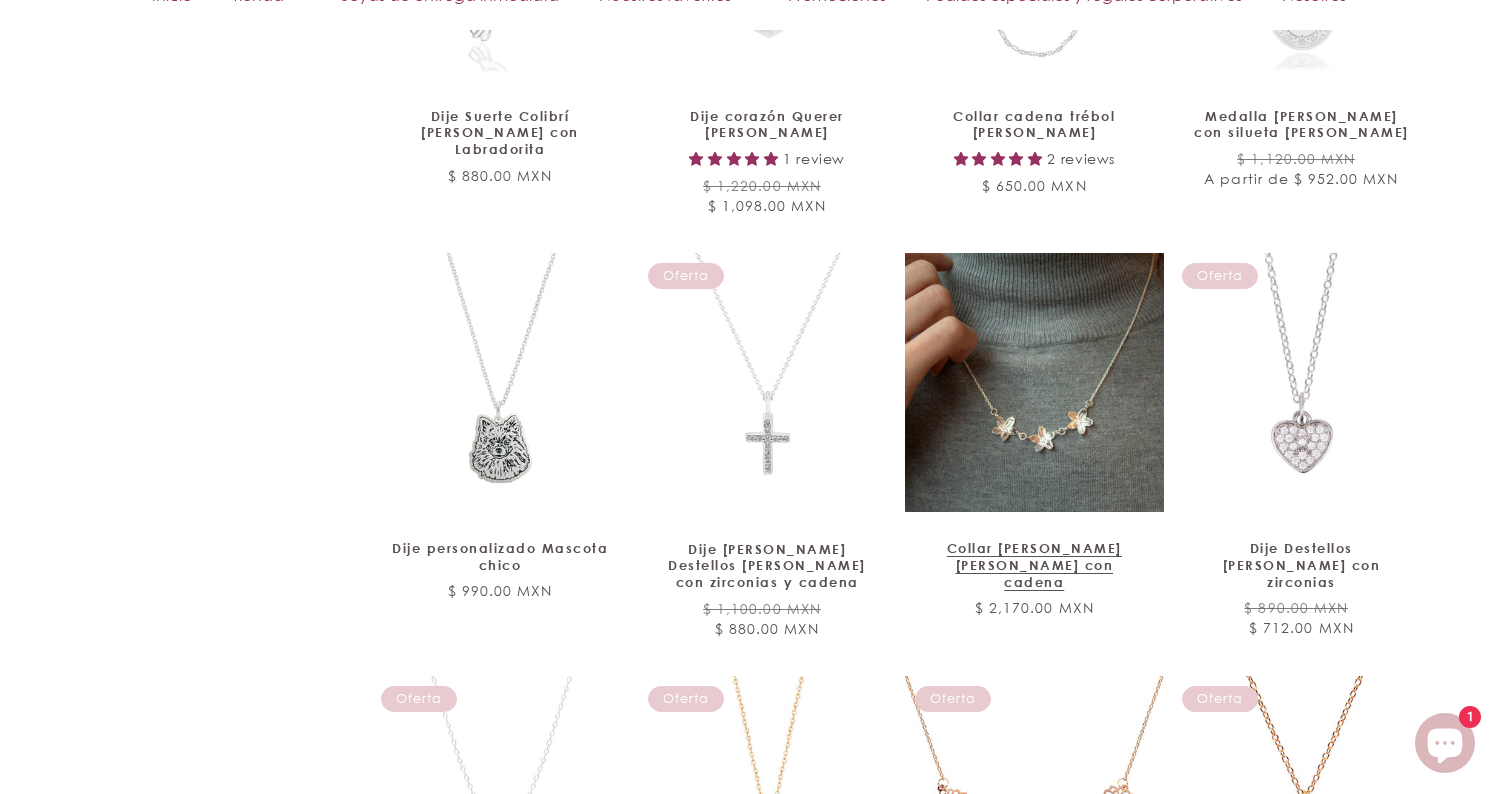 scroll, scrollTop: 2911, scrollLeft: 0, axis: vertical 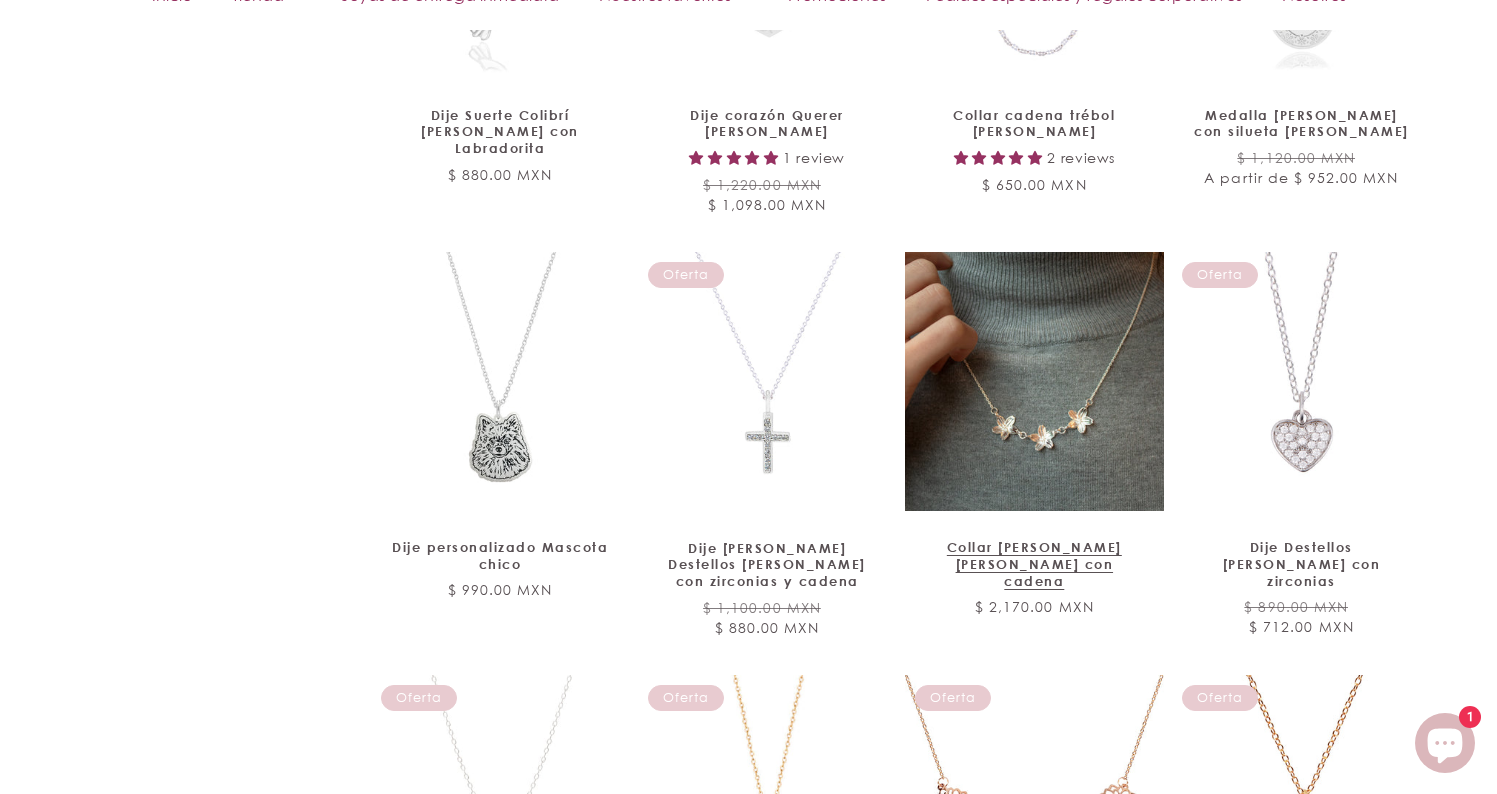 click on "Collar Flor de Cerezo de plata con cadena" at bounding box center (1034, 564) 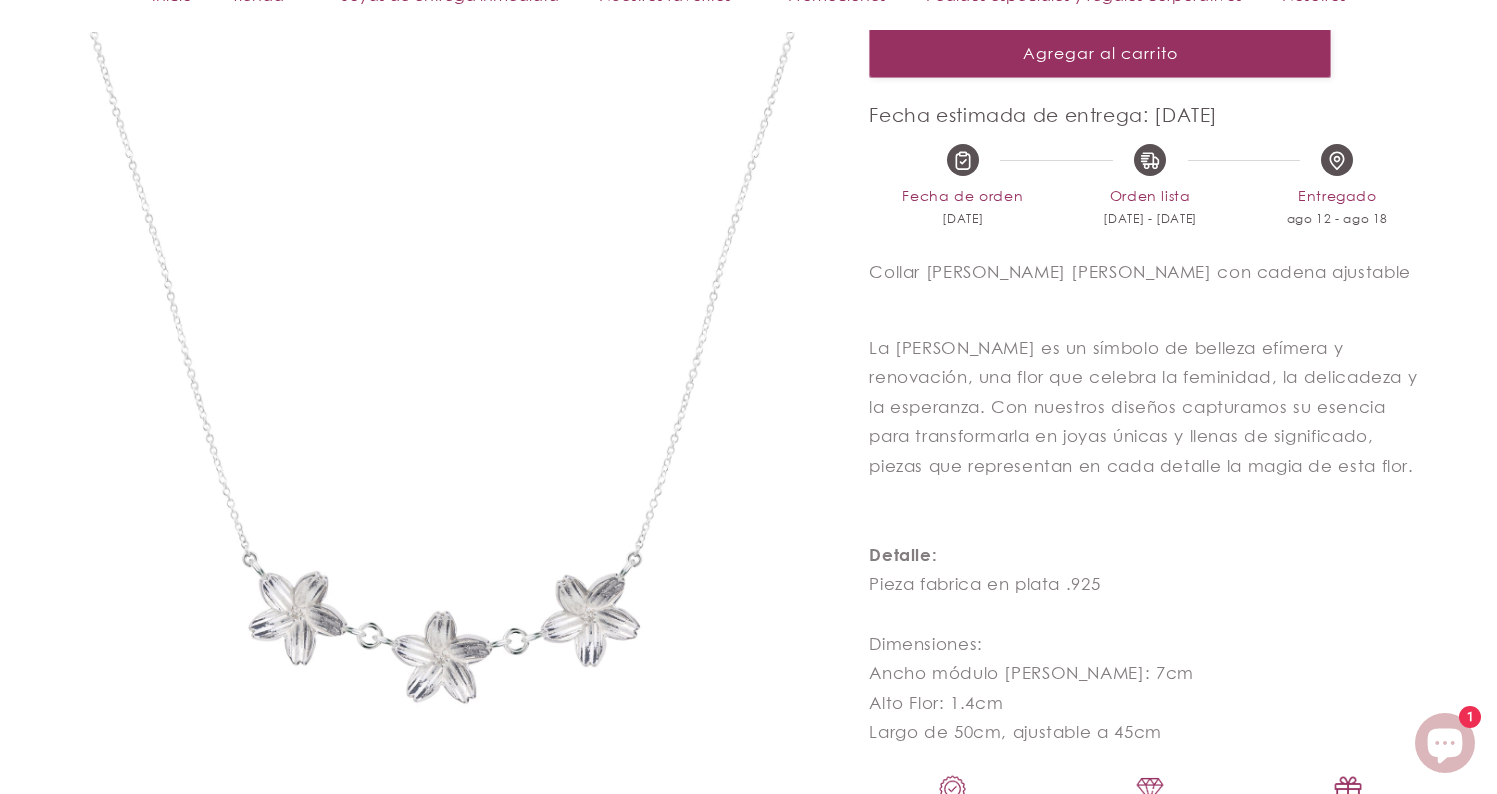 scroll, scrollTop: 610, scrollLeft: 0, axis: vertical 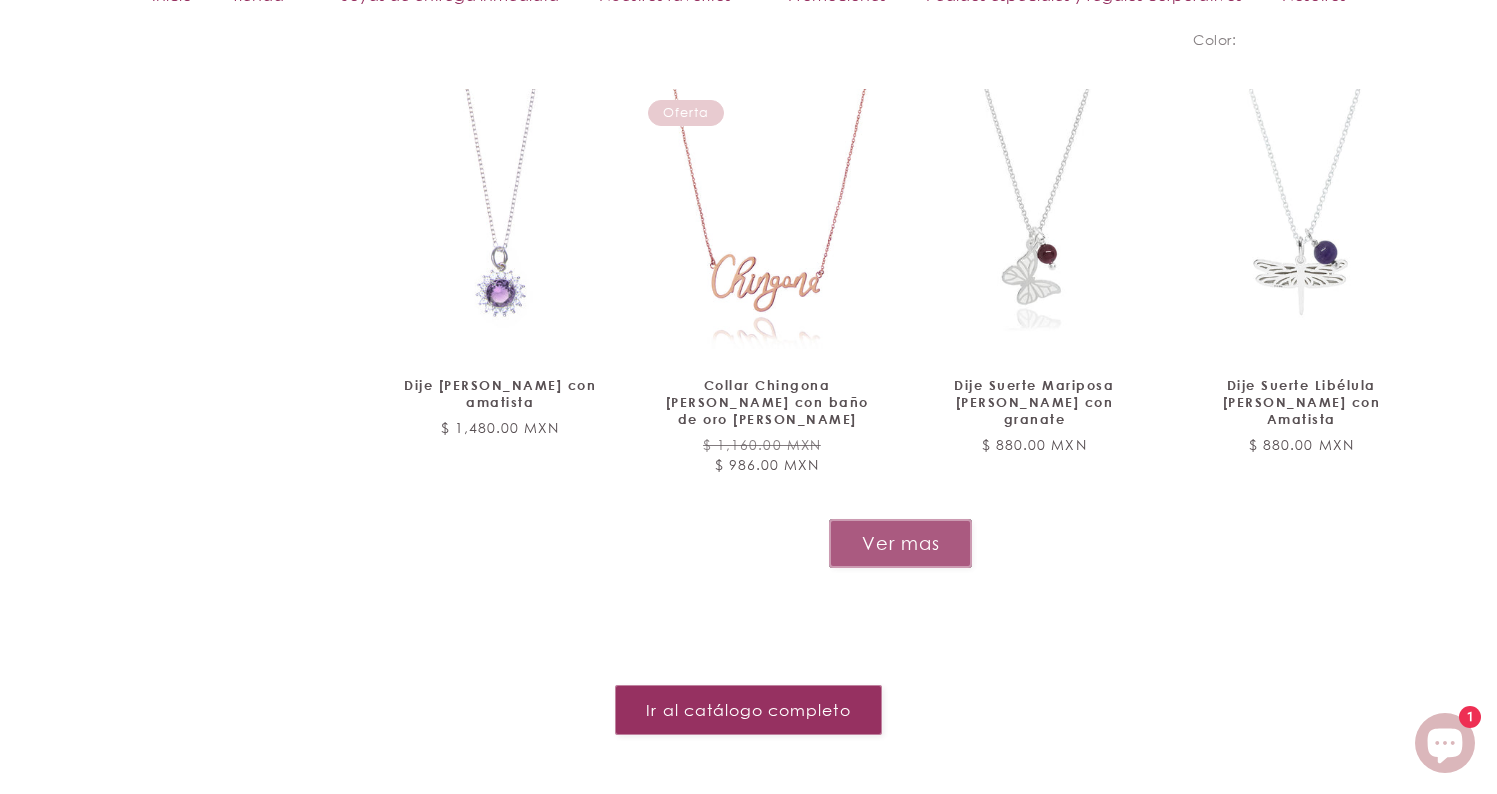 click on "Ver mas" at bounding box center (900, 543) 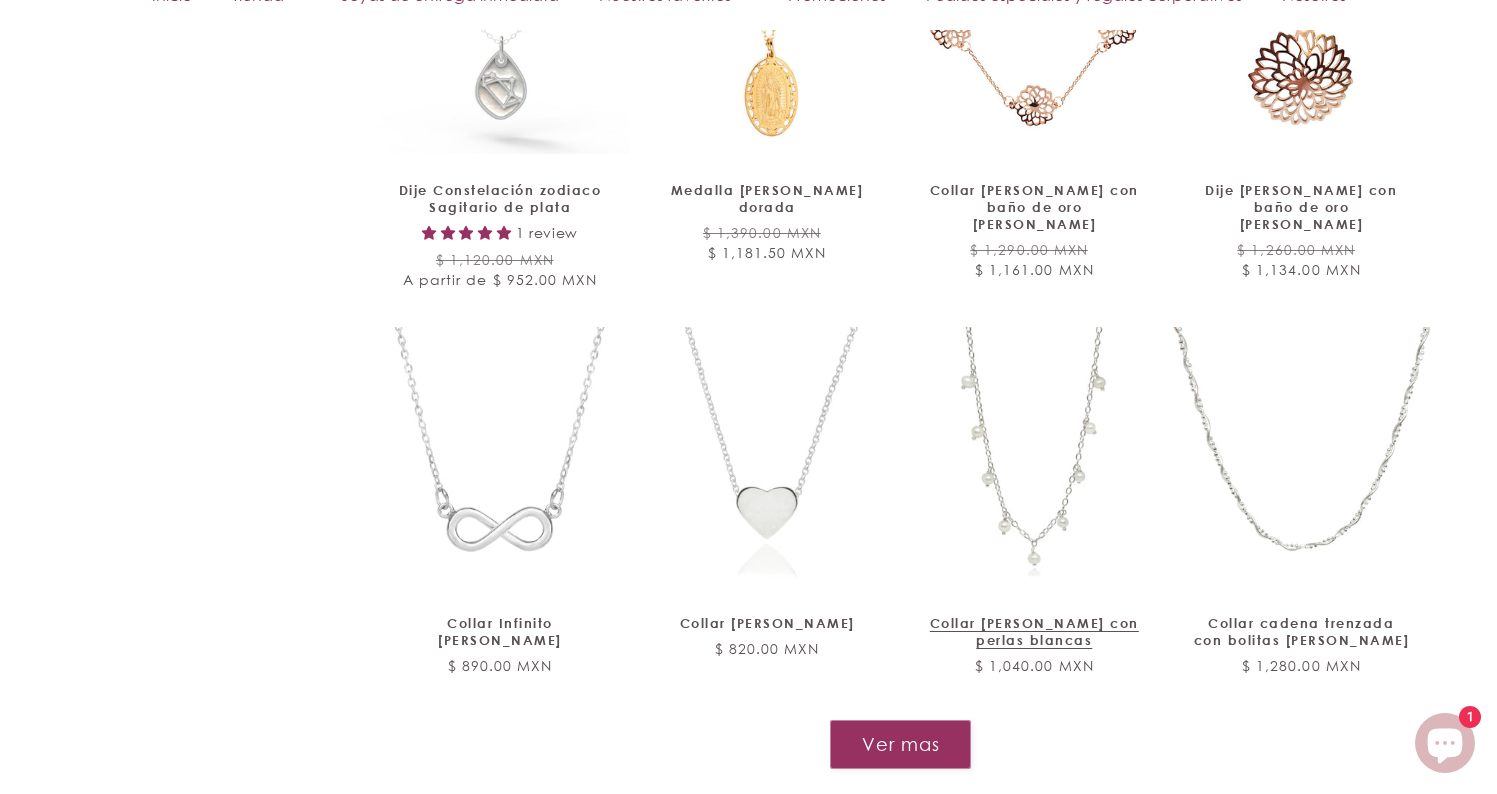 scroll, scrollTop: 3695, scrollLeft: 0, axis: vertical 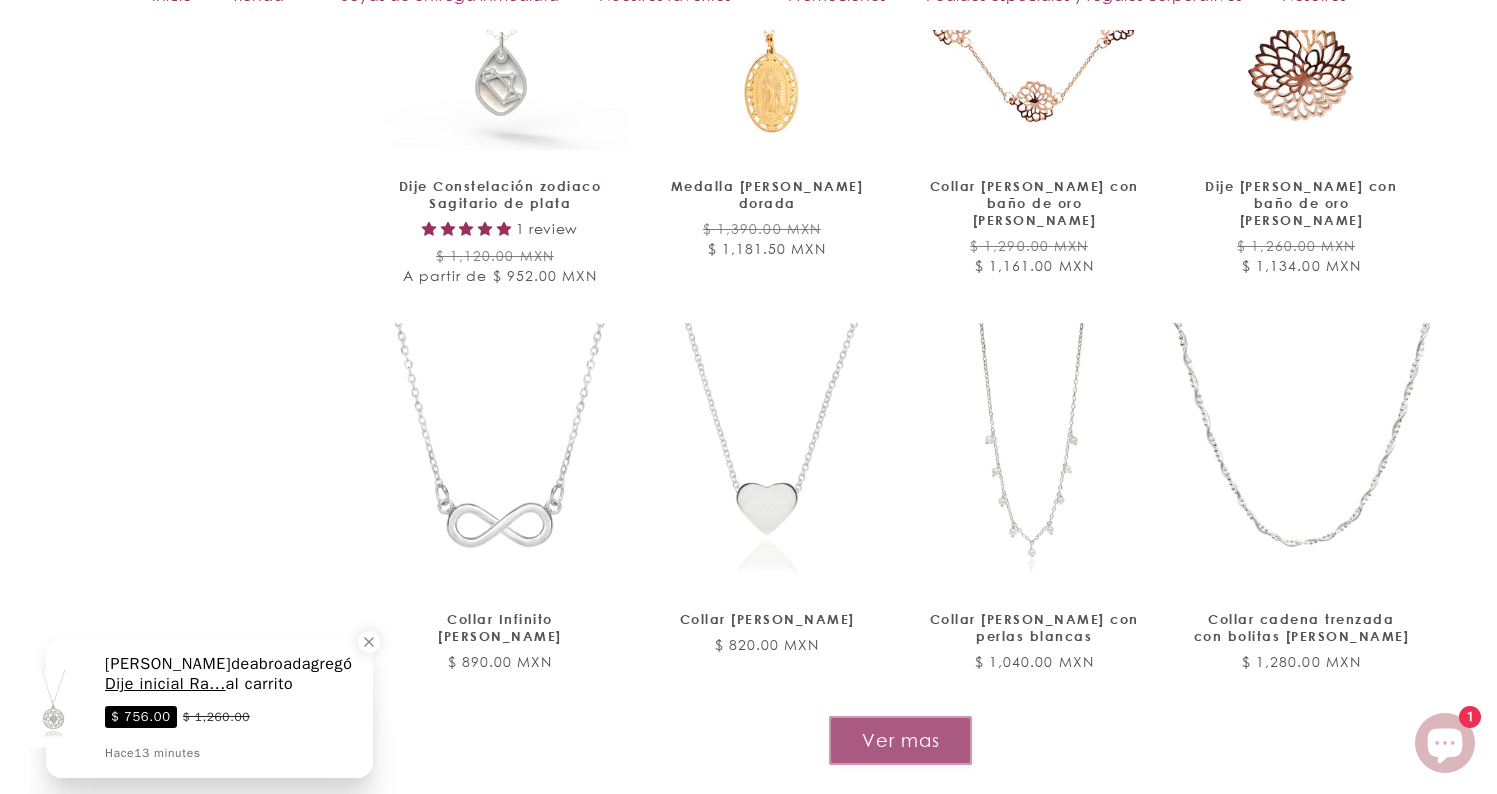 click on "Ver mas" at bounding box center [900, 740] 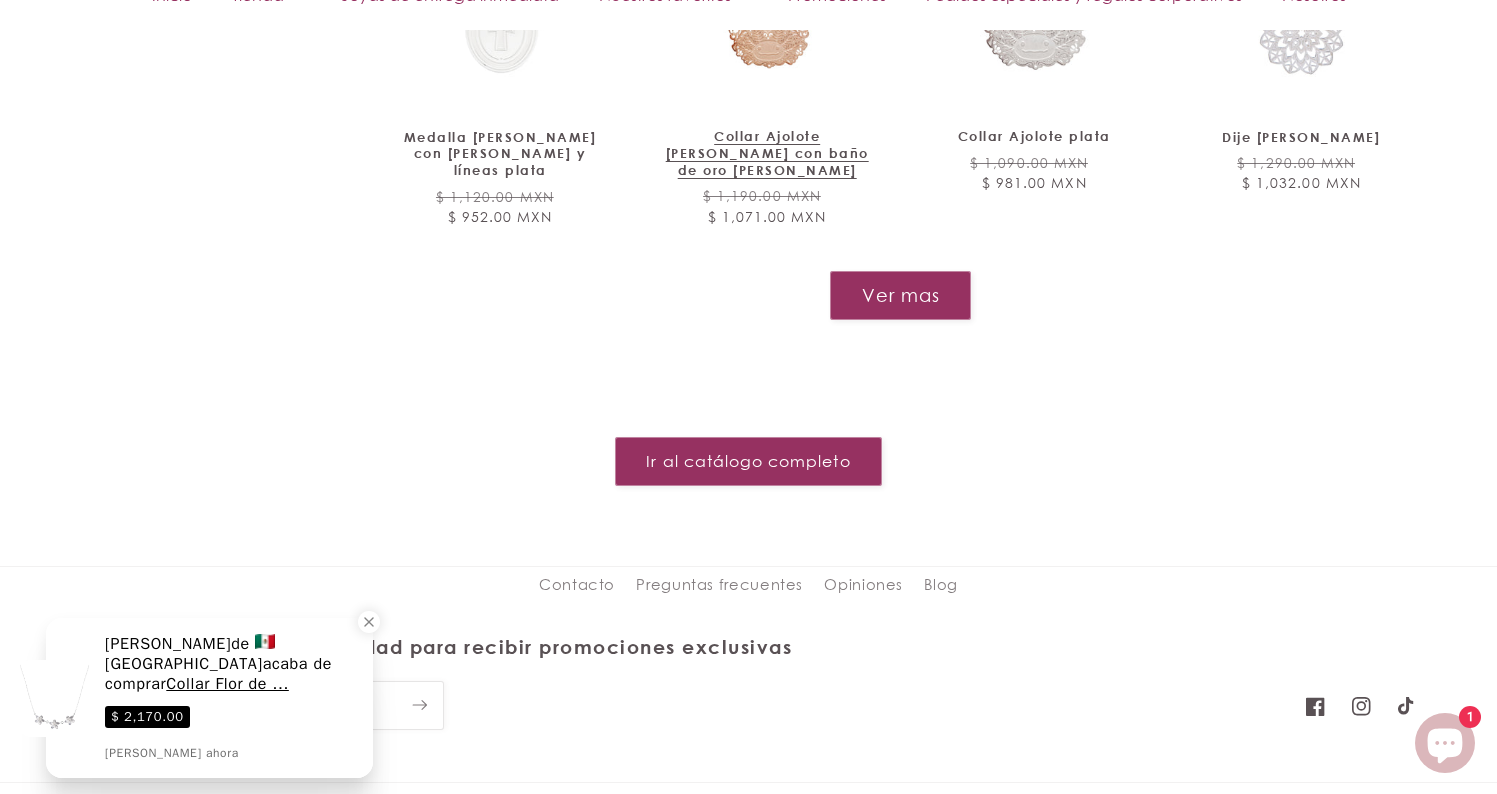 scroll, scrollTop: 5798, scrollLeft: 0, axis: vertical 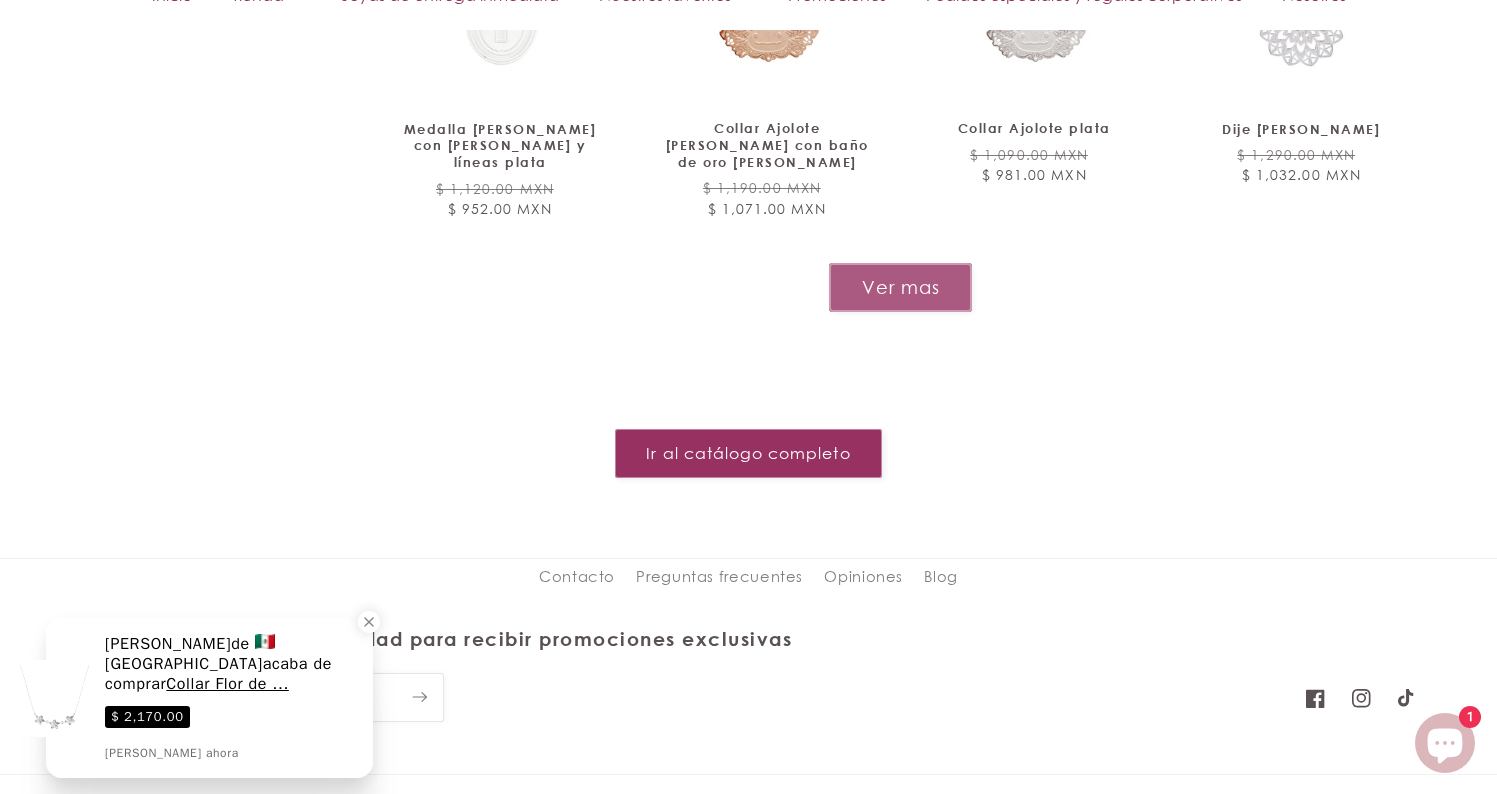 click on "Ver mas" at bounding box center [900, 287] 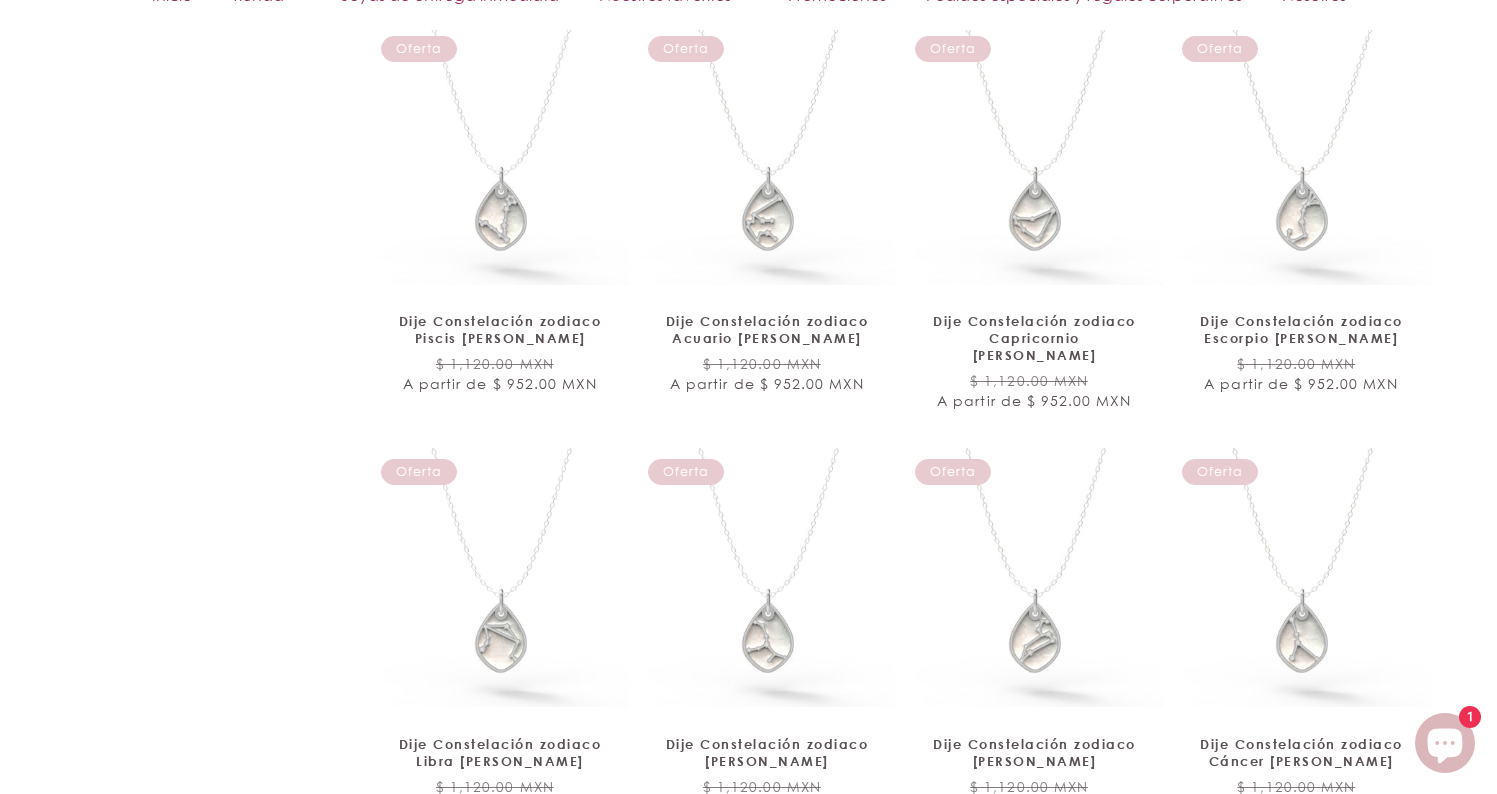 scroll, scrollTop: 6042, scrollLeft: 0, axis: vertical 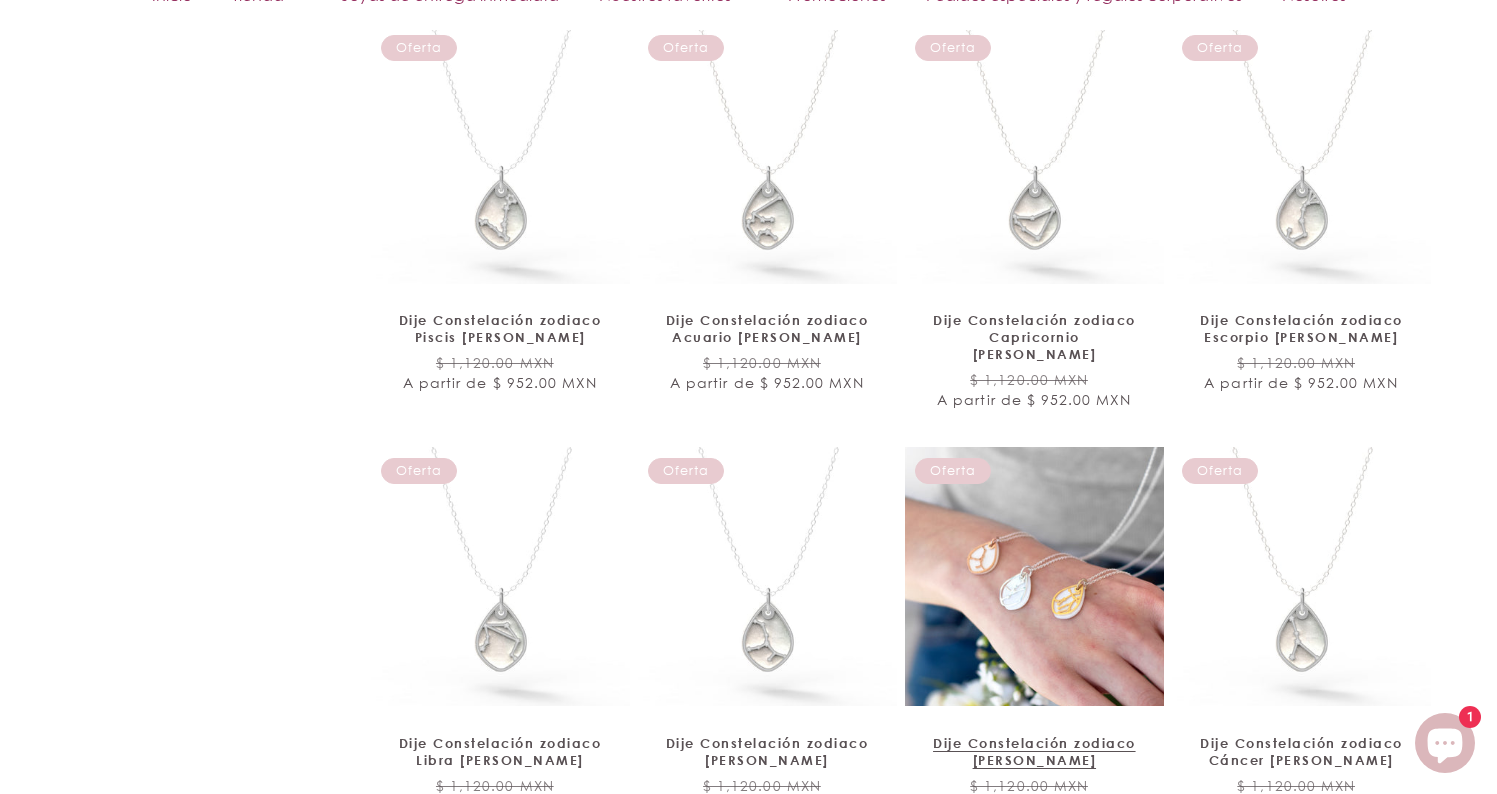 click on "Dije Constelación zodiaco Leo de plata" at bounding box center [1034, 752] 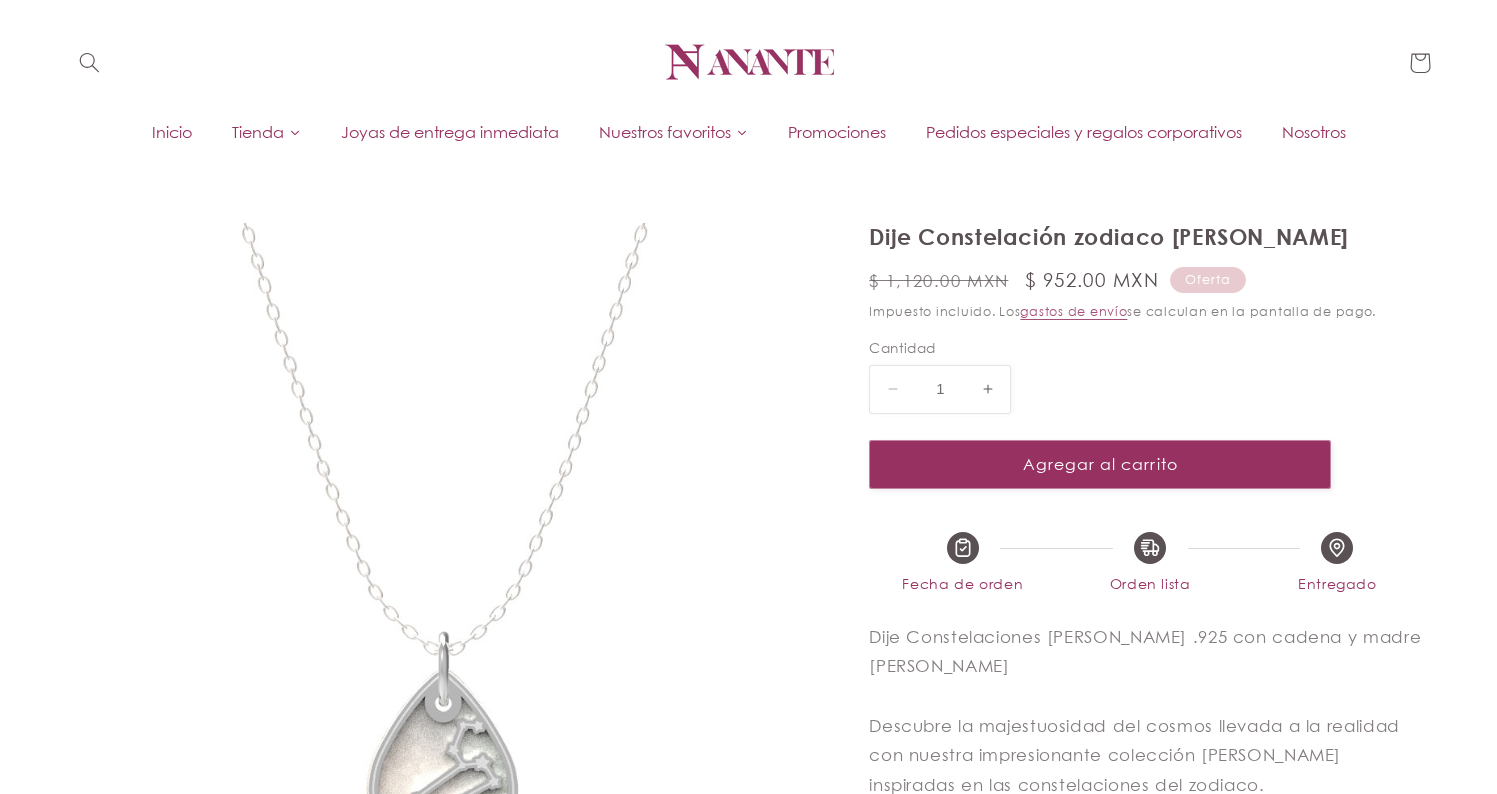 scroll, scrollTop: 0, scrollLeft: 0, axis: both 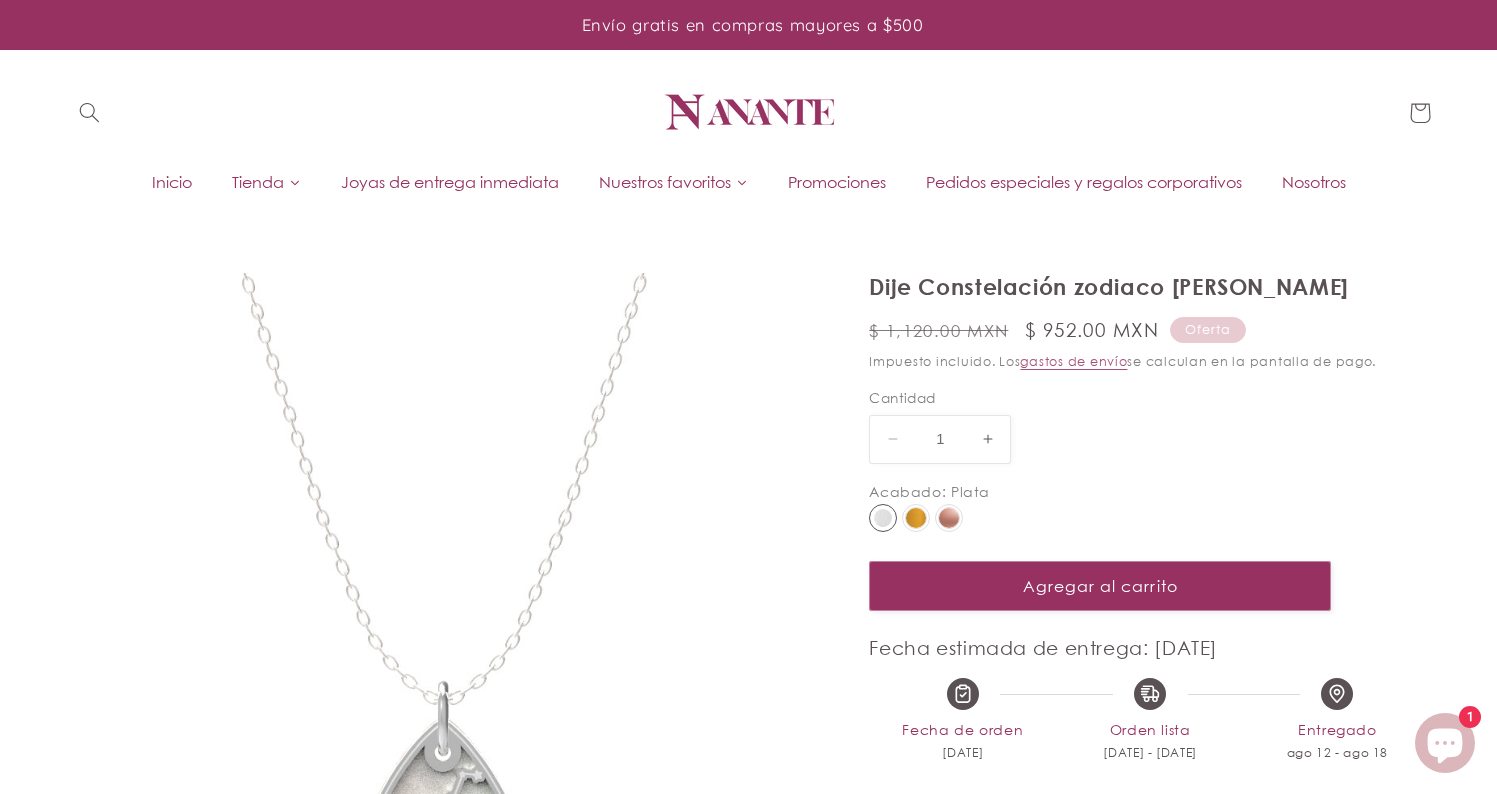 select on "{"isForProduct":true,"id":45146790363290,"title":"Plata","available":true,"price":95200,"compareAtPrice":112000,"featuredImageSrc":null,"unitPriceMeasurement":{}}" 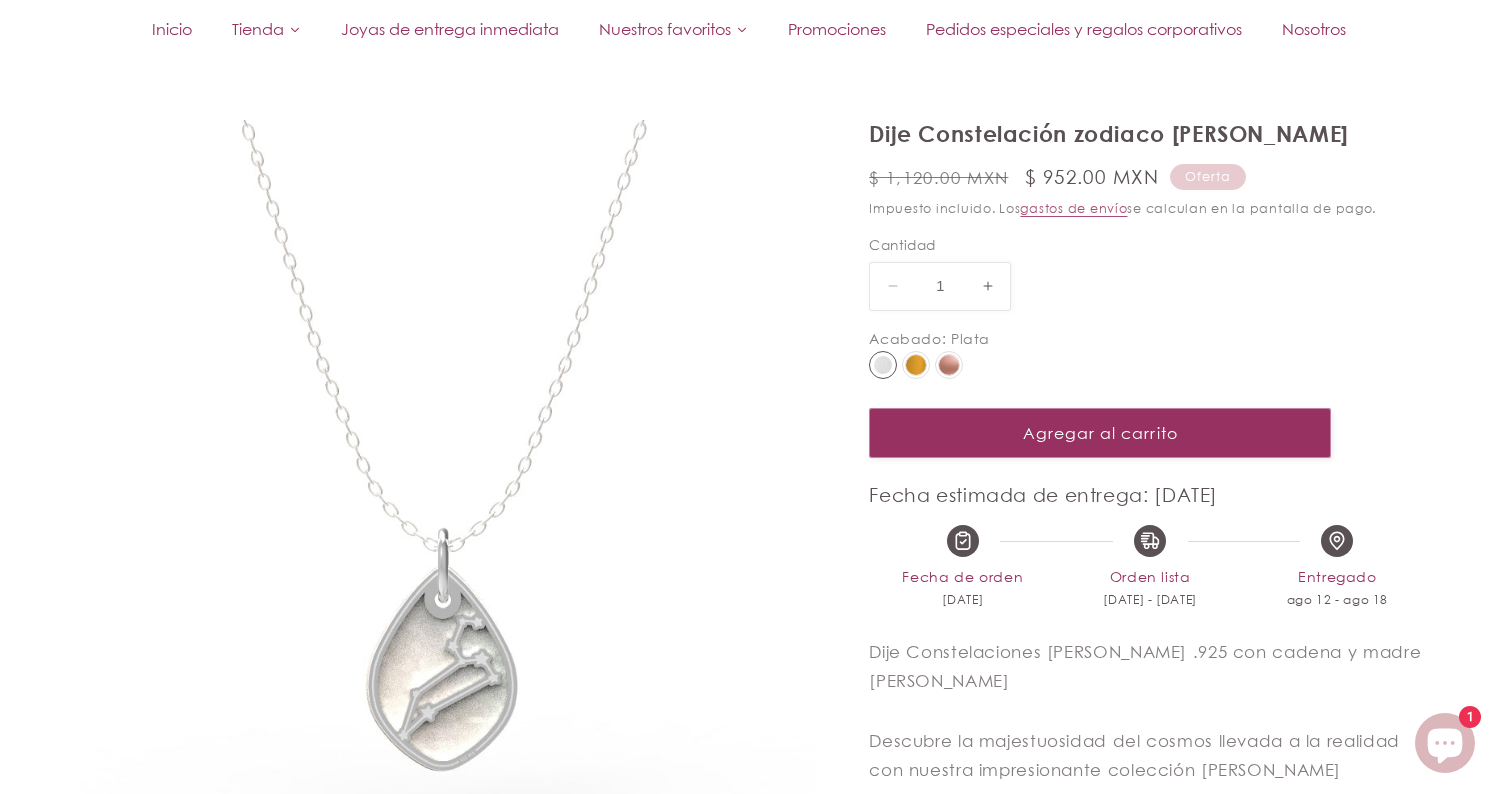 scroll, scrollTop: 157, scrollLeft: 0, axis: vertical 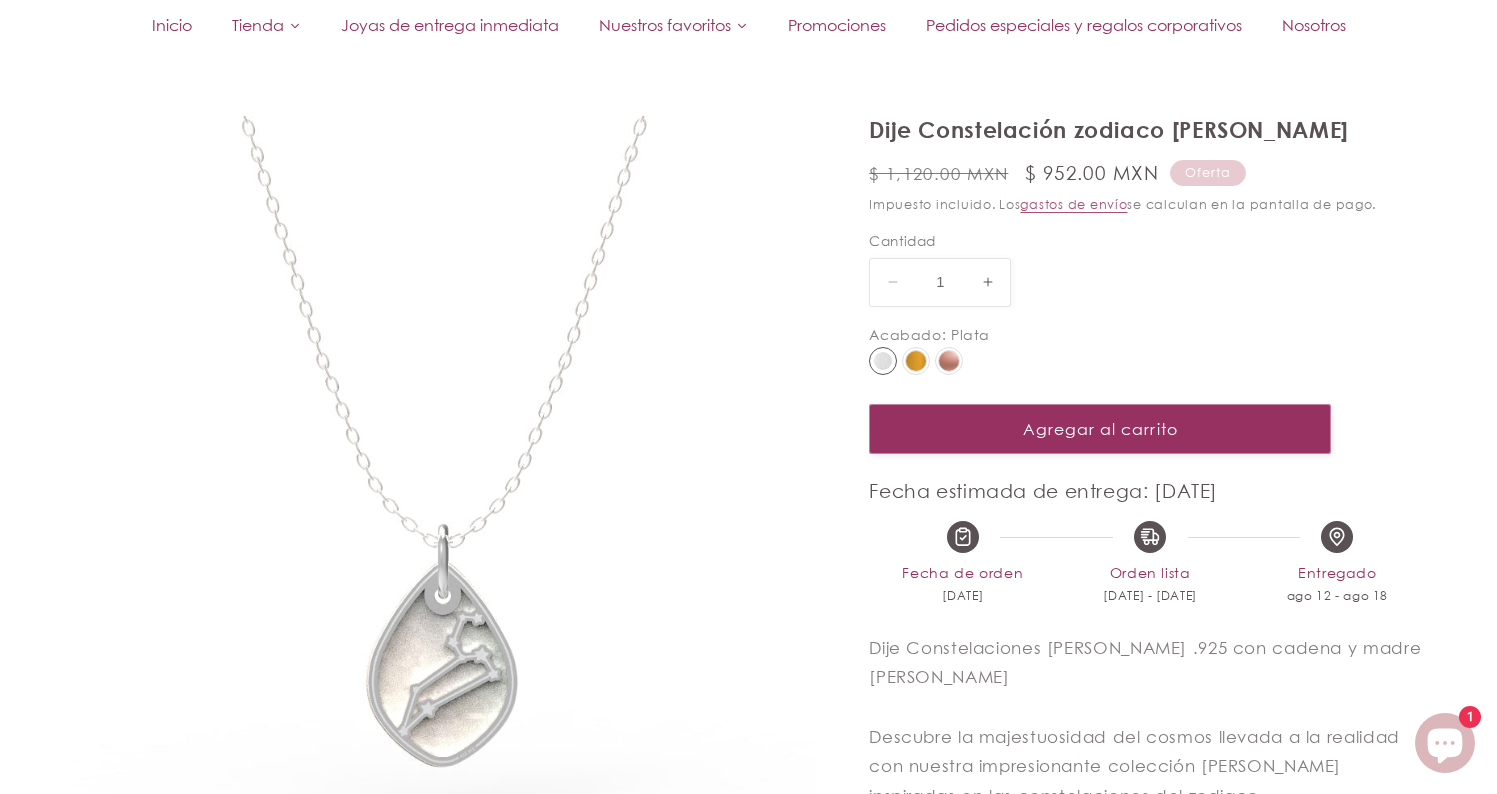 click at bounding box center [916, 361] 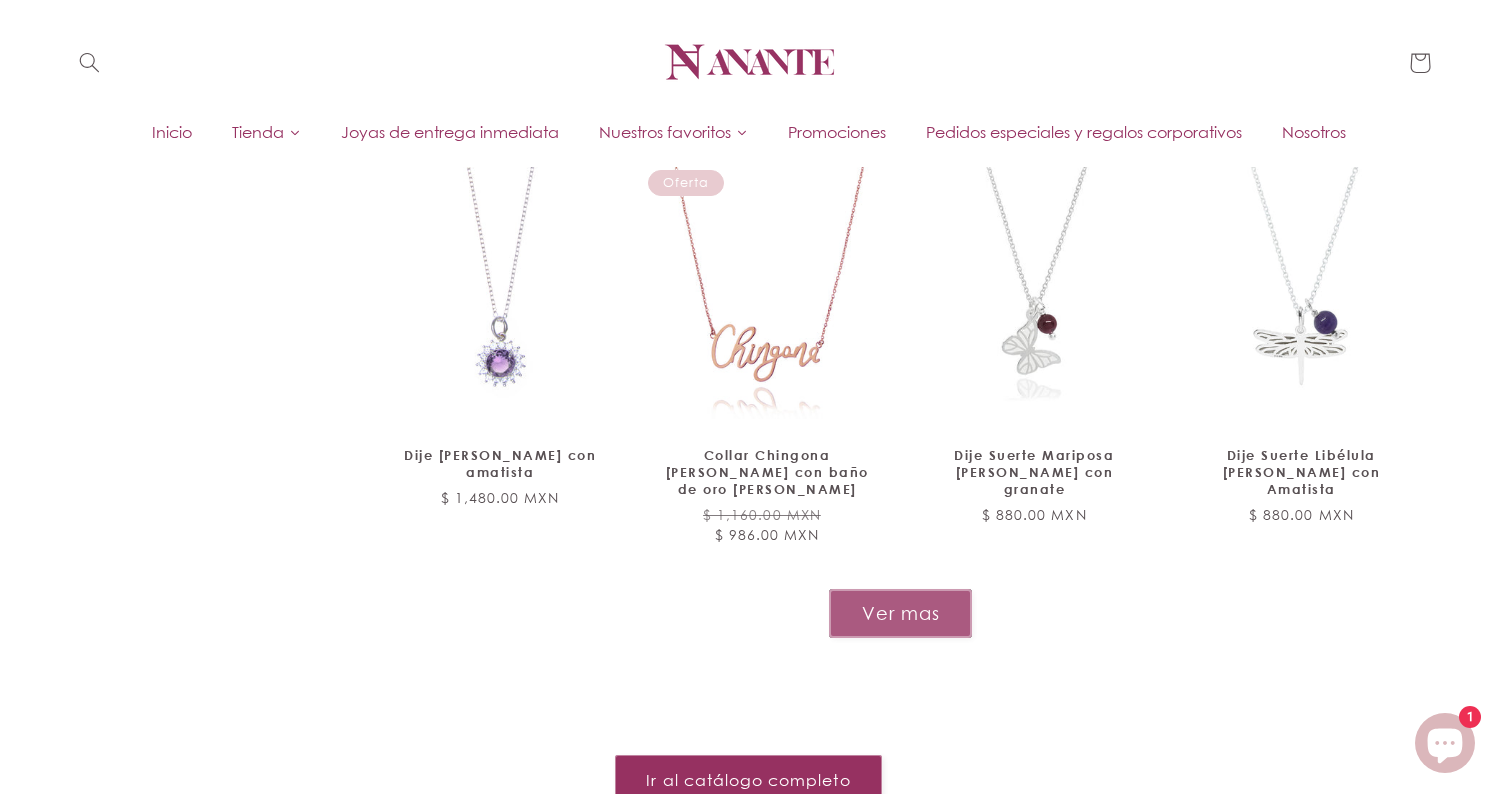 scroll, scrollTop: 2129, scrollLeft: 0, axis: vertical 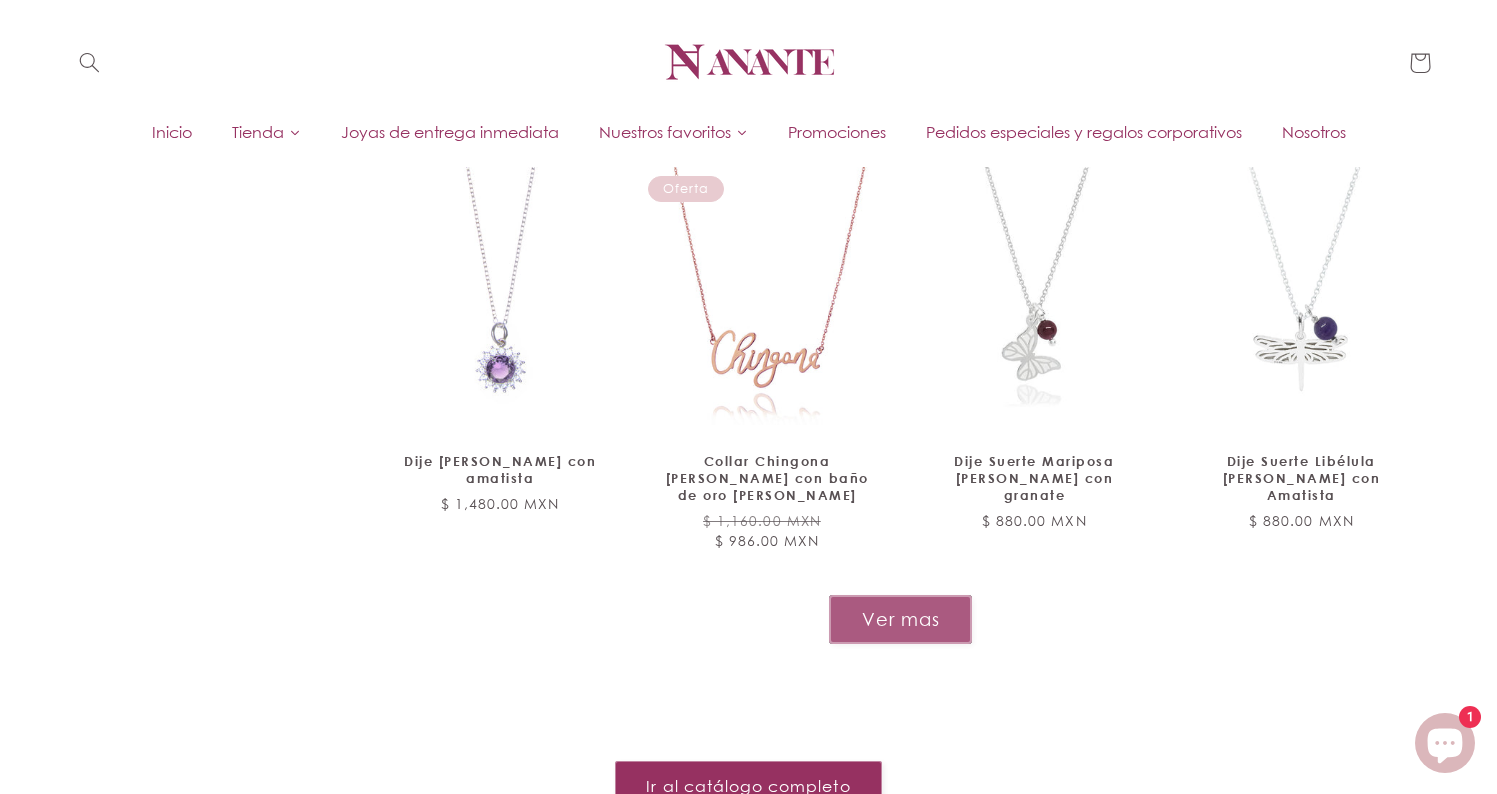 click on "Ver mas" at bounding box center [900, 619] 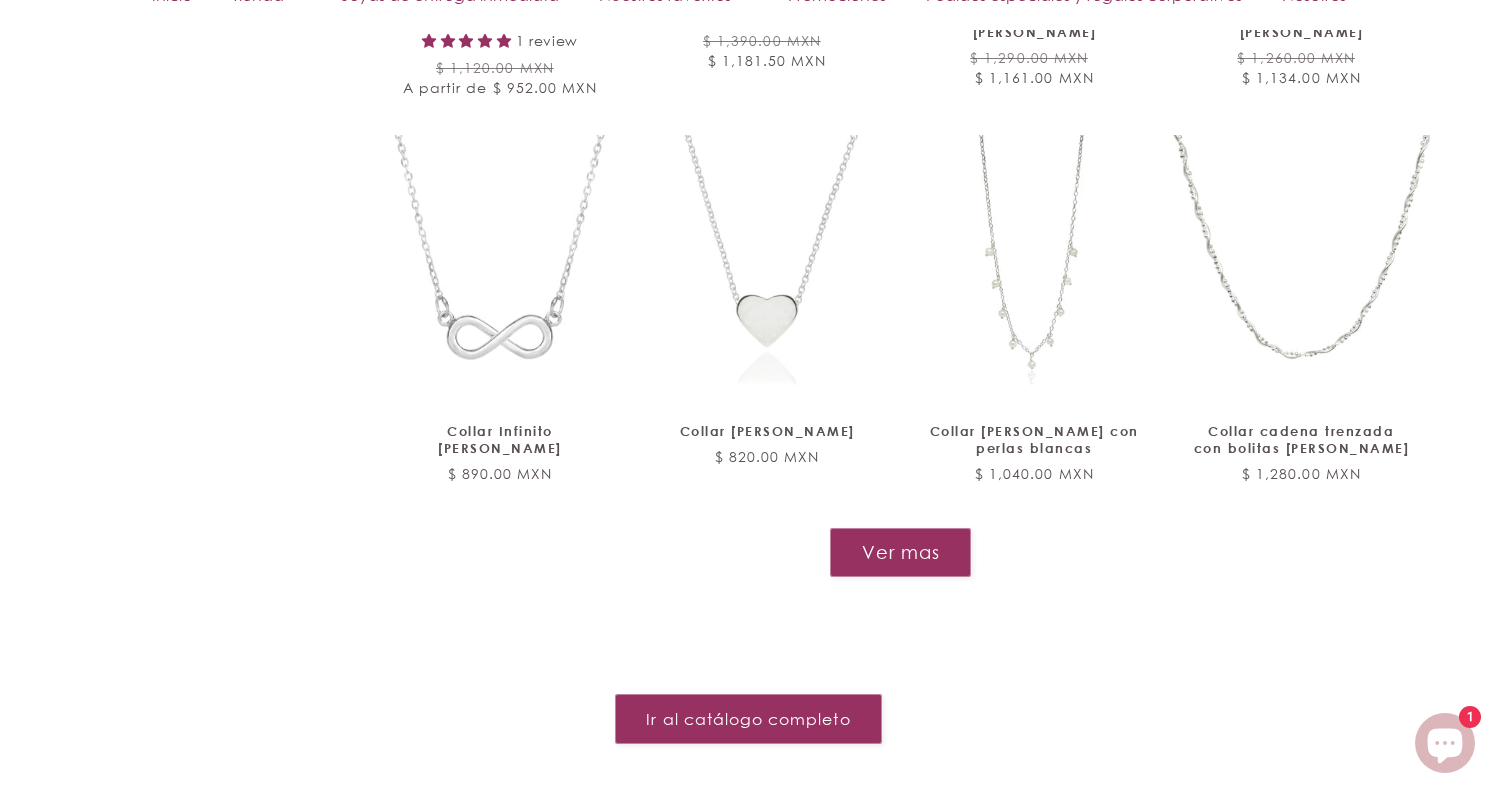 scroll, scrollTop: 4103, scrollLeft: 0, axis: vertical 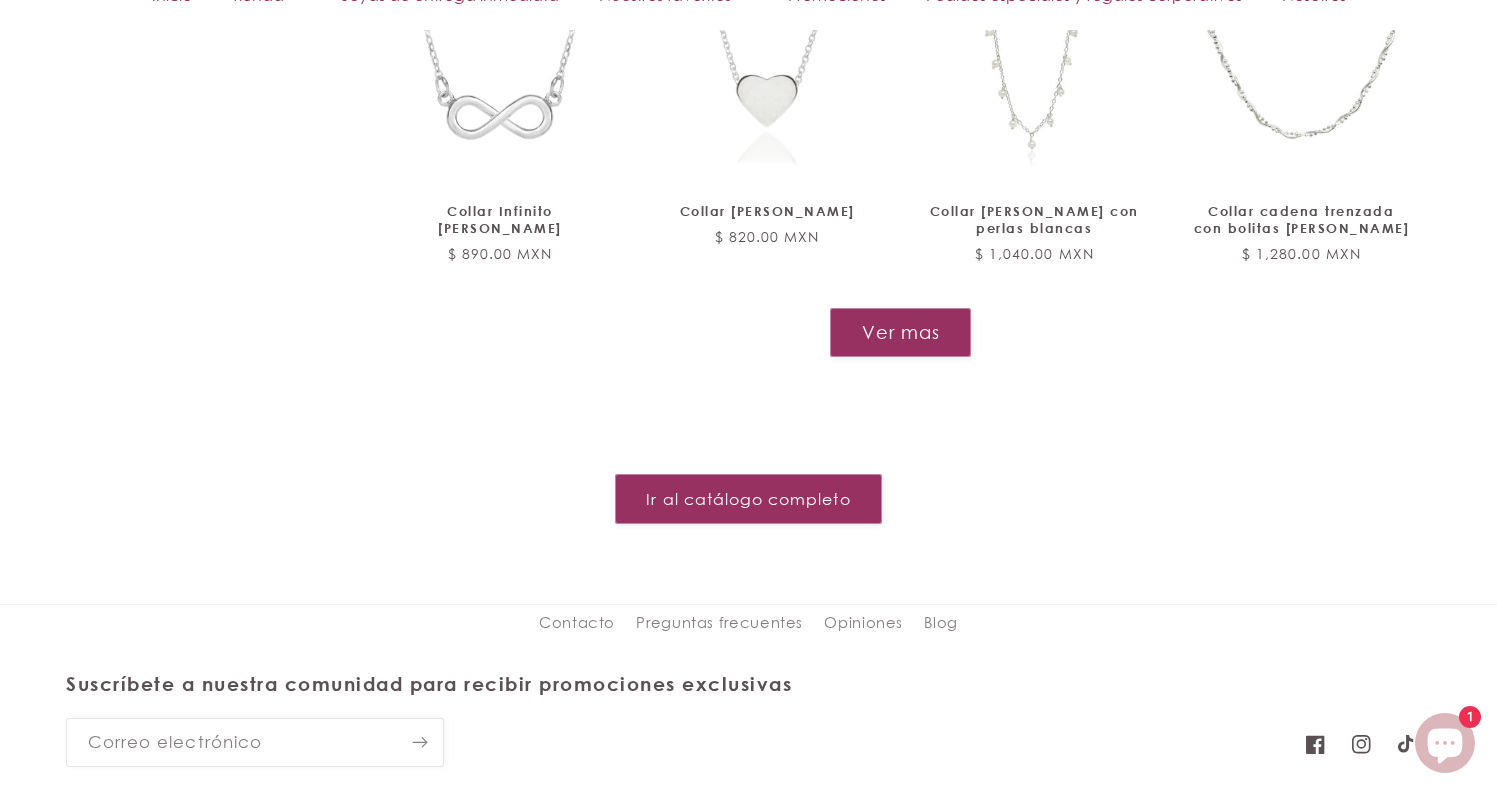 click on "Ver mas" at bounding box center (900, 332) 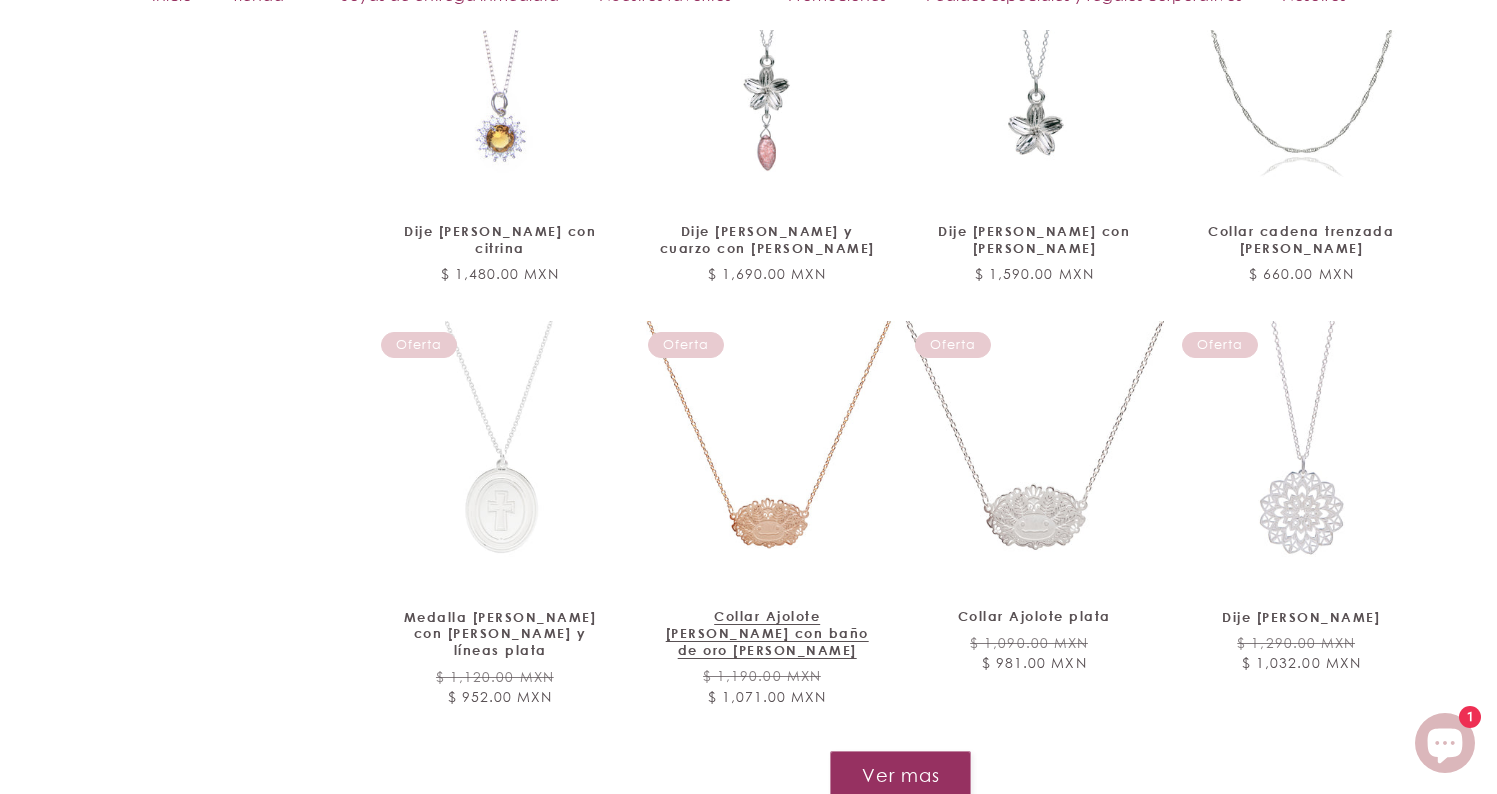 scroll, scrollTop: 5360, scrollLeft: 0, axis: vertical 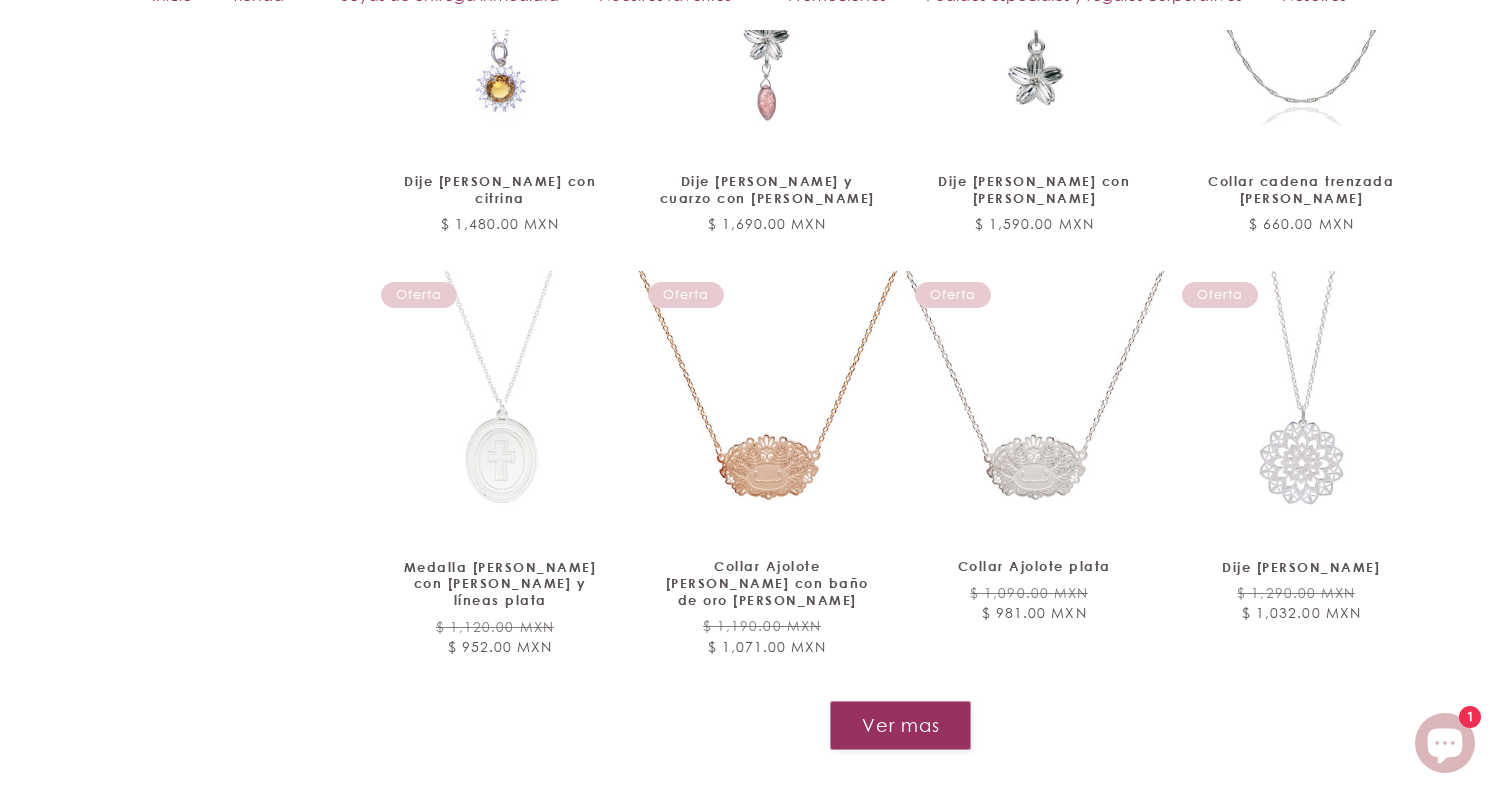 click on "Ver mas" at bounding box center (900, 725) 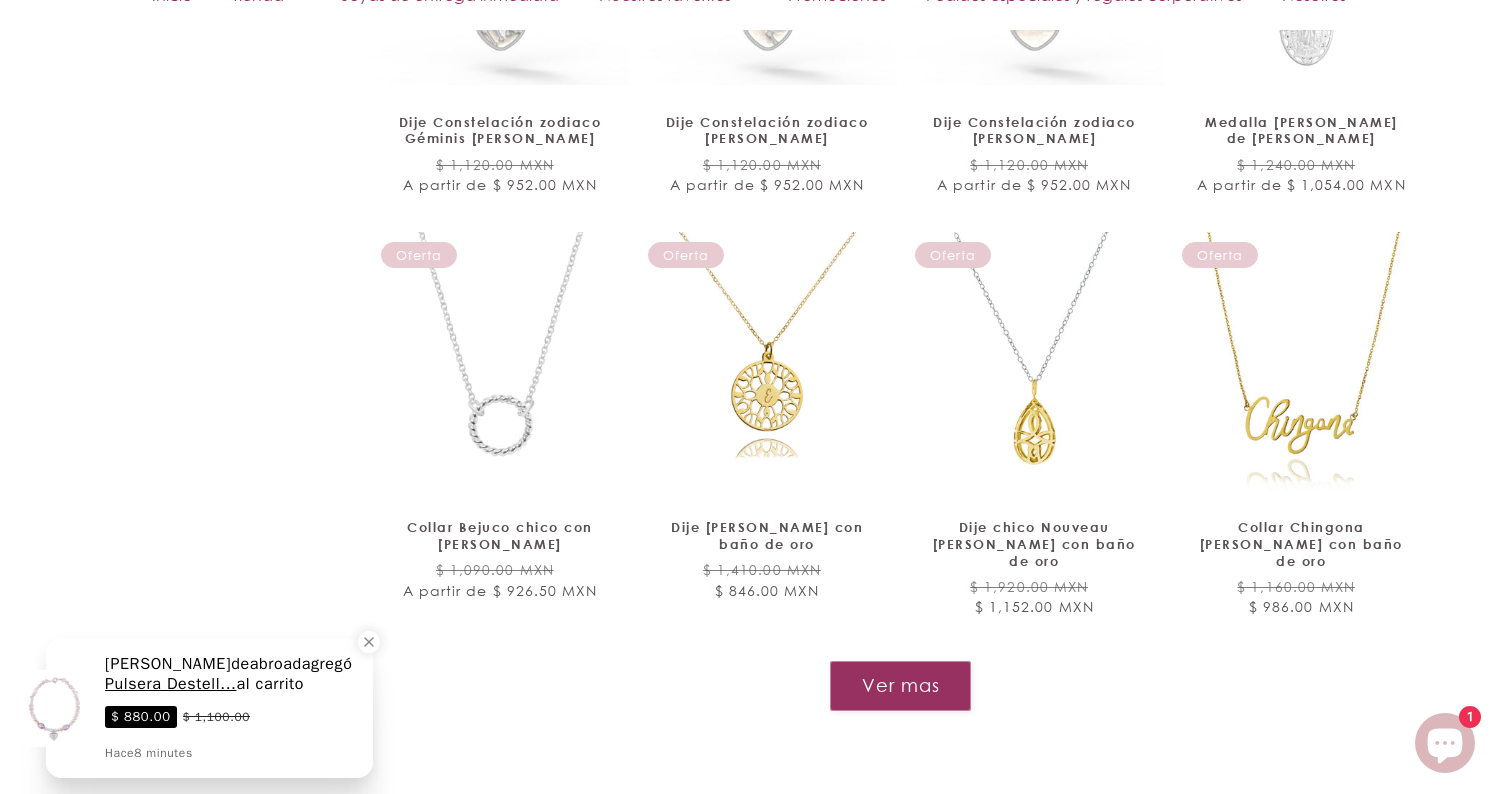 scroll, scrollTop: 7075, scrollLeft: 0, axis: vertical 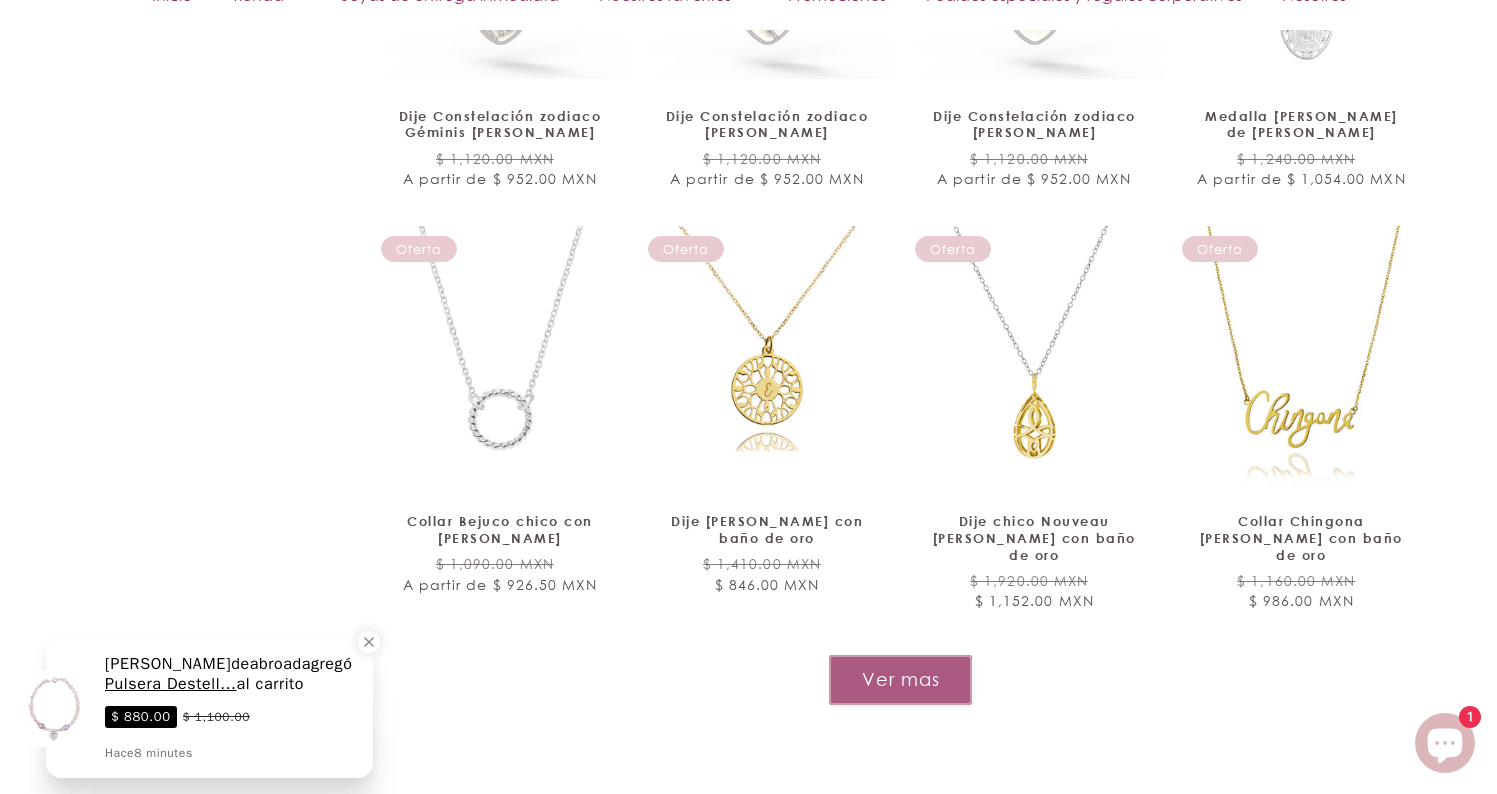 click on "Ver mas" at bounding box center [900, 679] 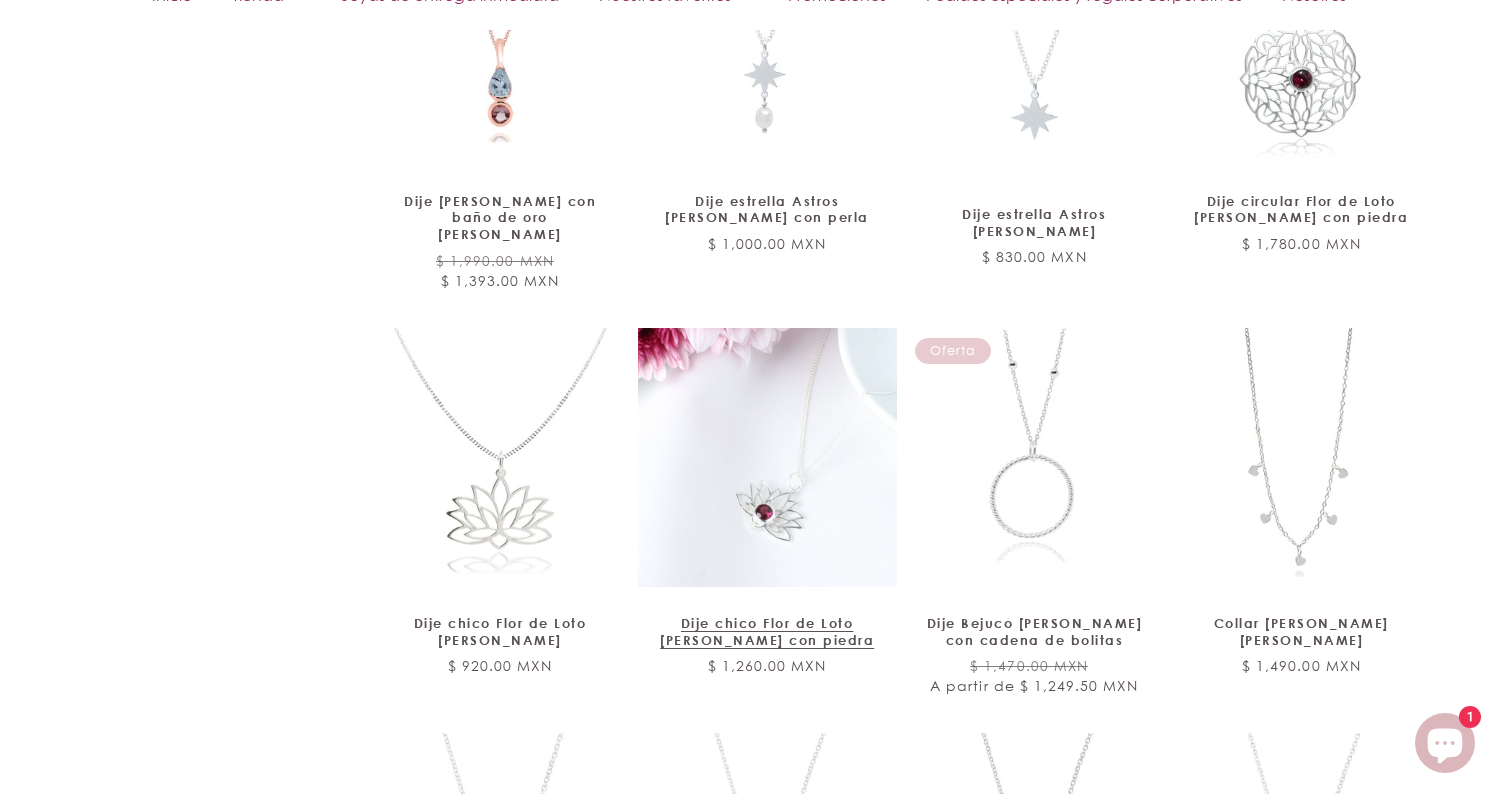 scroll, scrollTop: 8258, scrollLeft: 0, axis: vertical 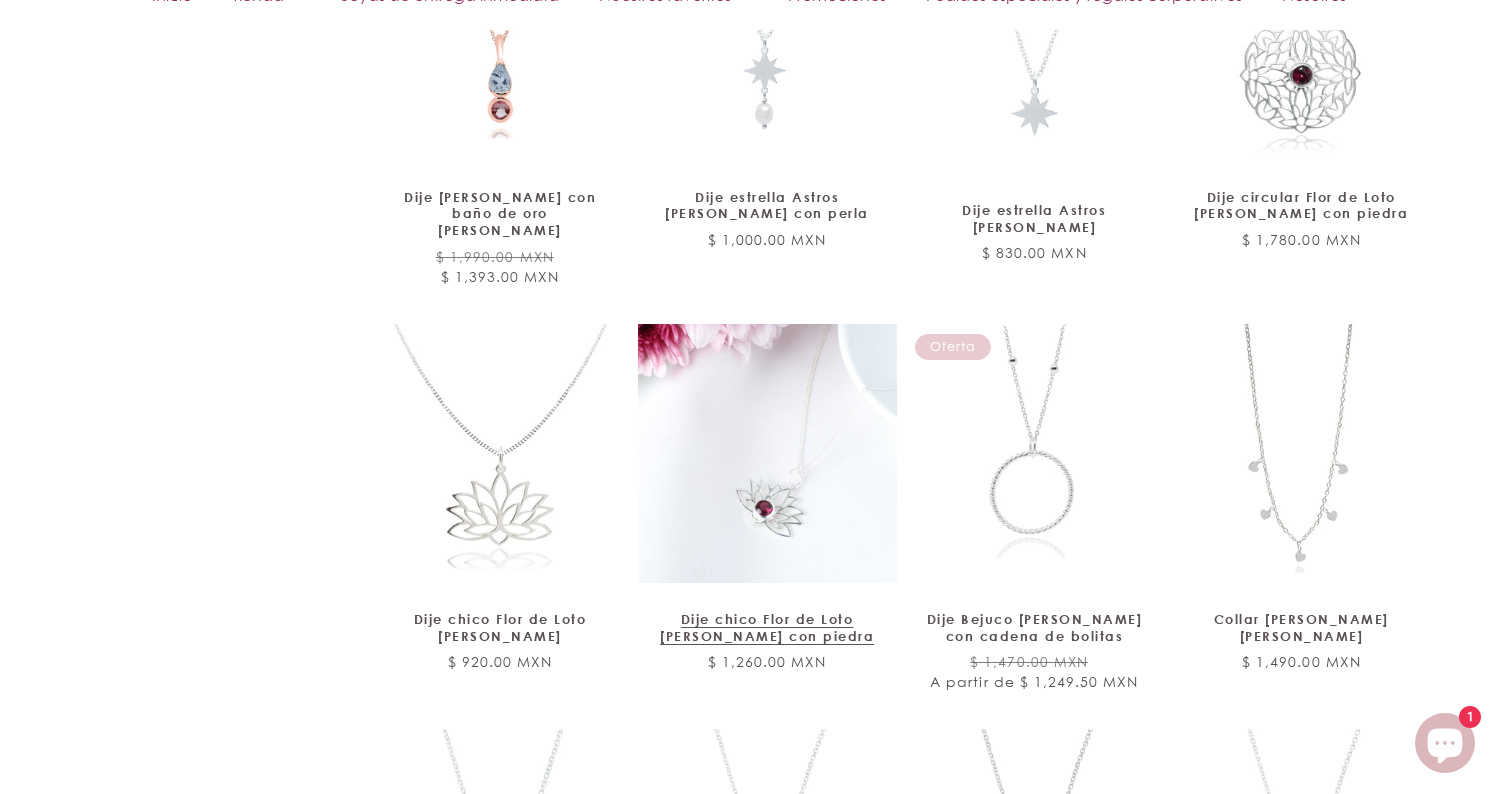 click on "Dije chico Flor de Loto de plata con piedra" at bounding box center [767, 628] 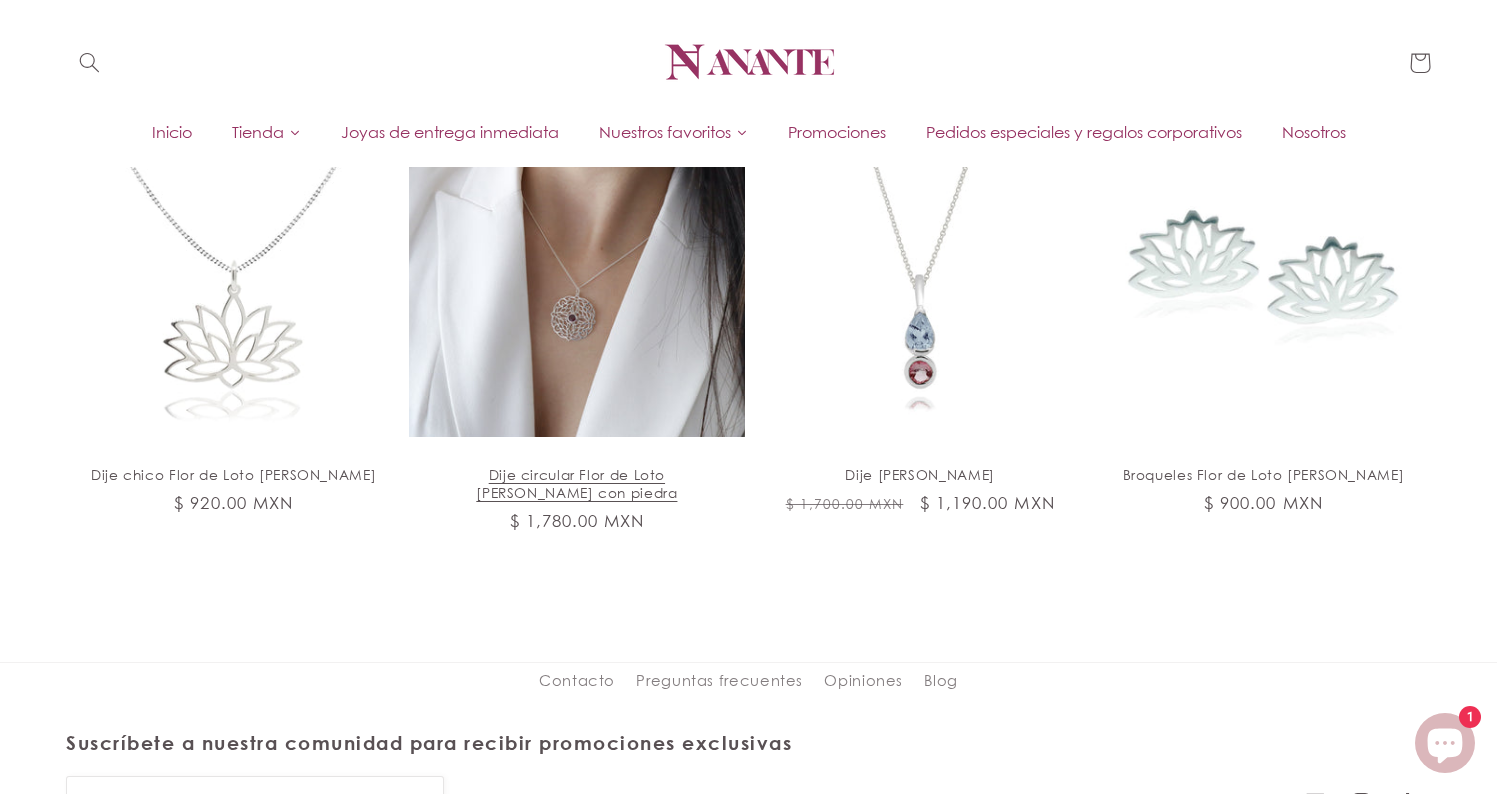 scroll, scrollTop: 2283, scrollLeft: 0, axis: vertical 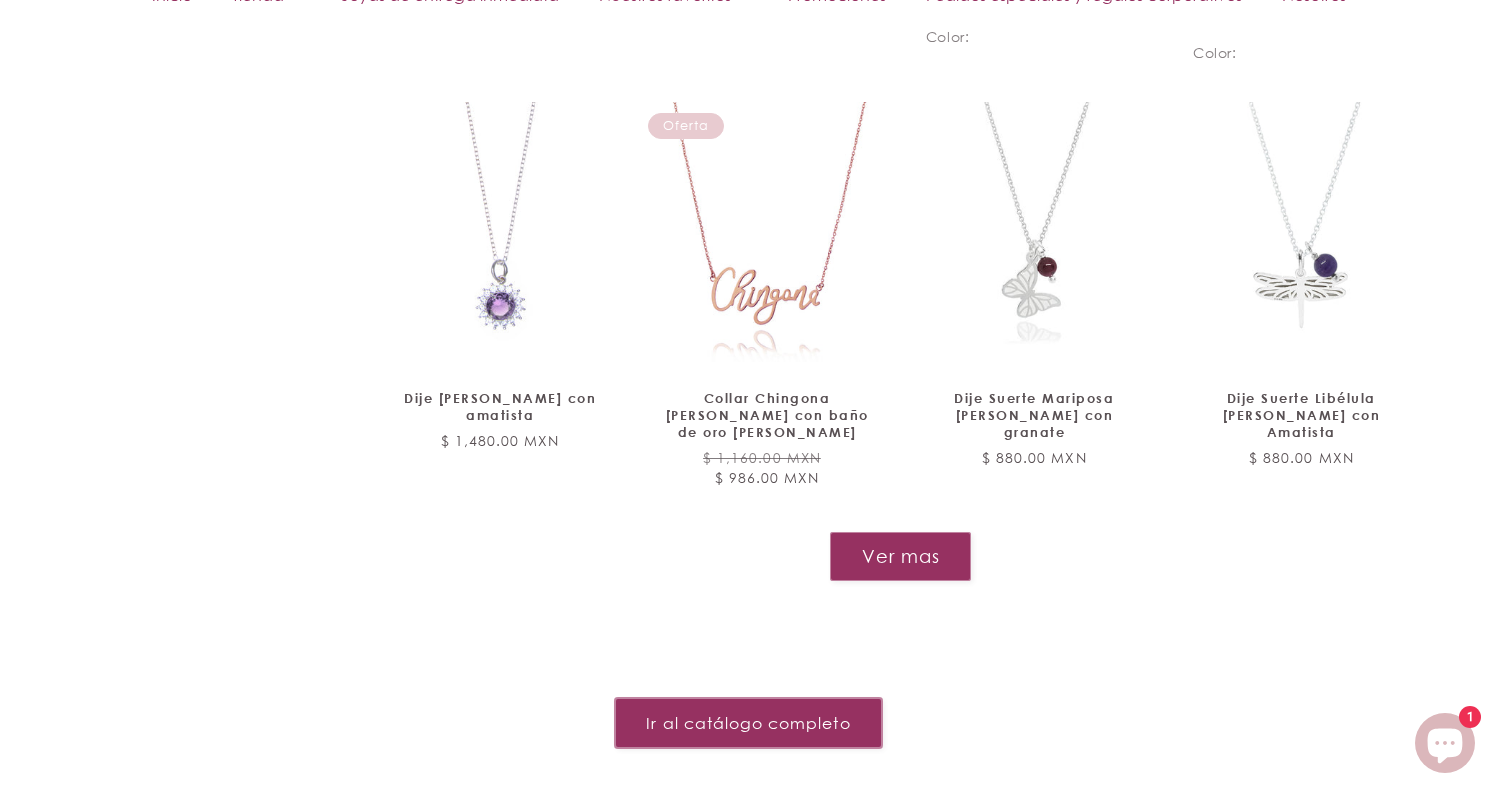 click on "Ir al catálogo completo" at bounding box center (748, 722) 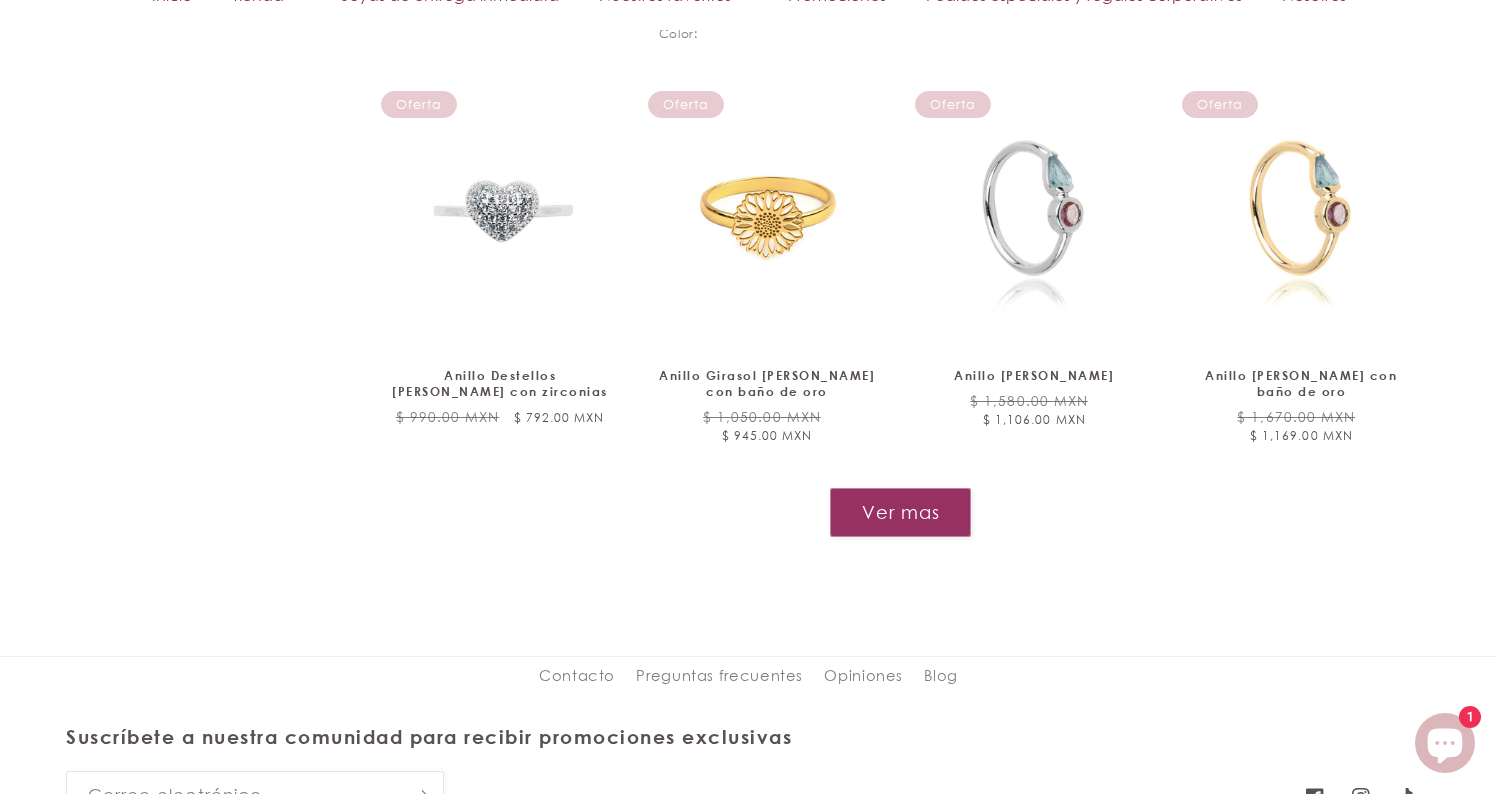scroll, scrollTop: 2129, scrollLeft: 0, axis: vertical 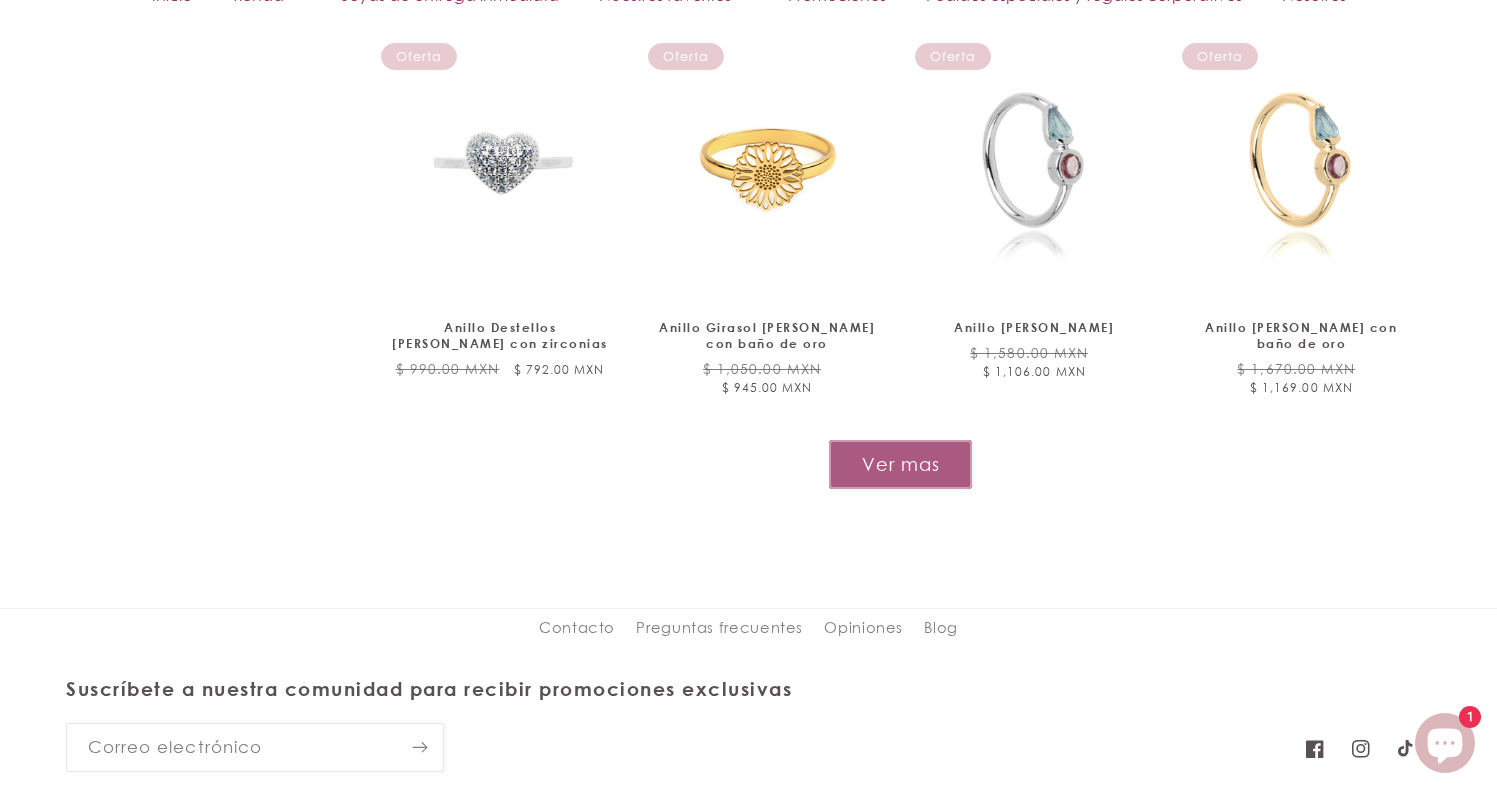 click on "Ver mas" at bounding box center [900, 464] 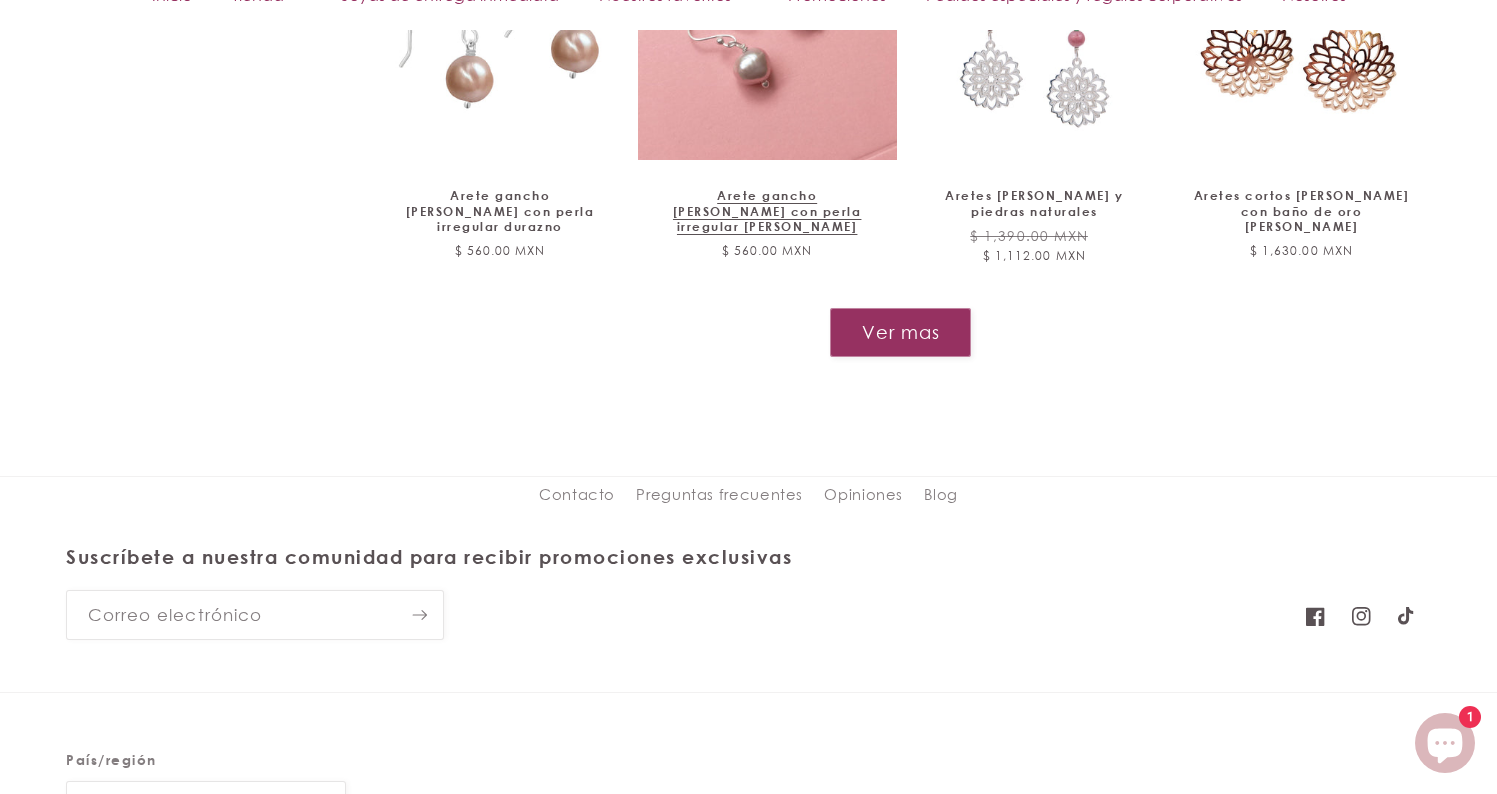 scroll, scrollTop: 3901, scrollLeft: 0, axis: vertical 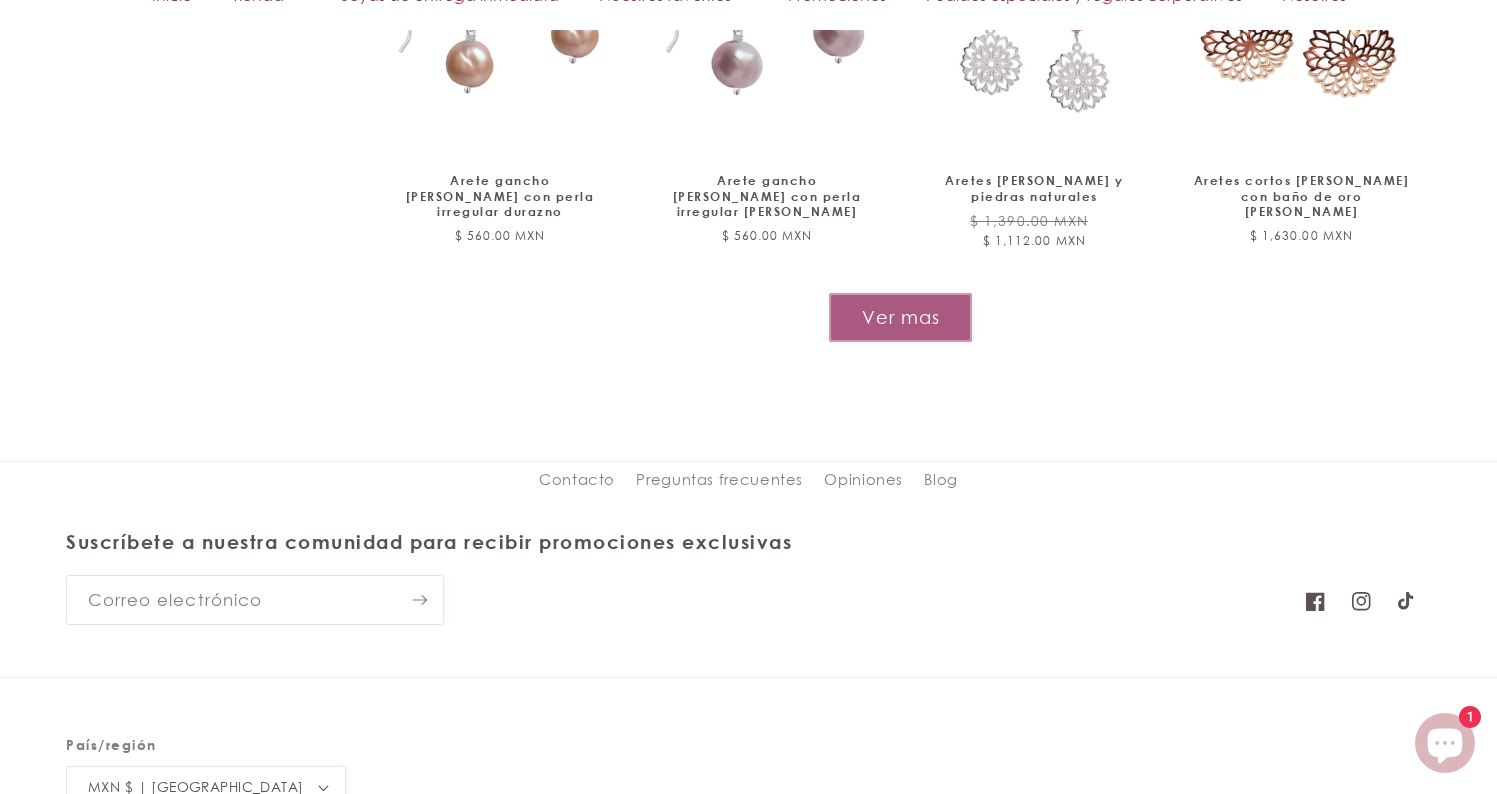 click on "Ver mas" at bounding box center (900, 317) 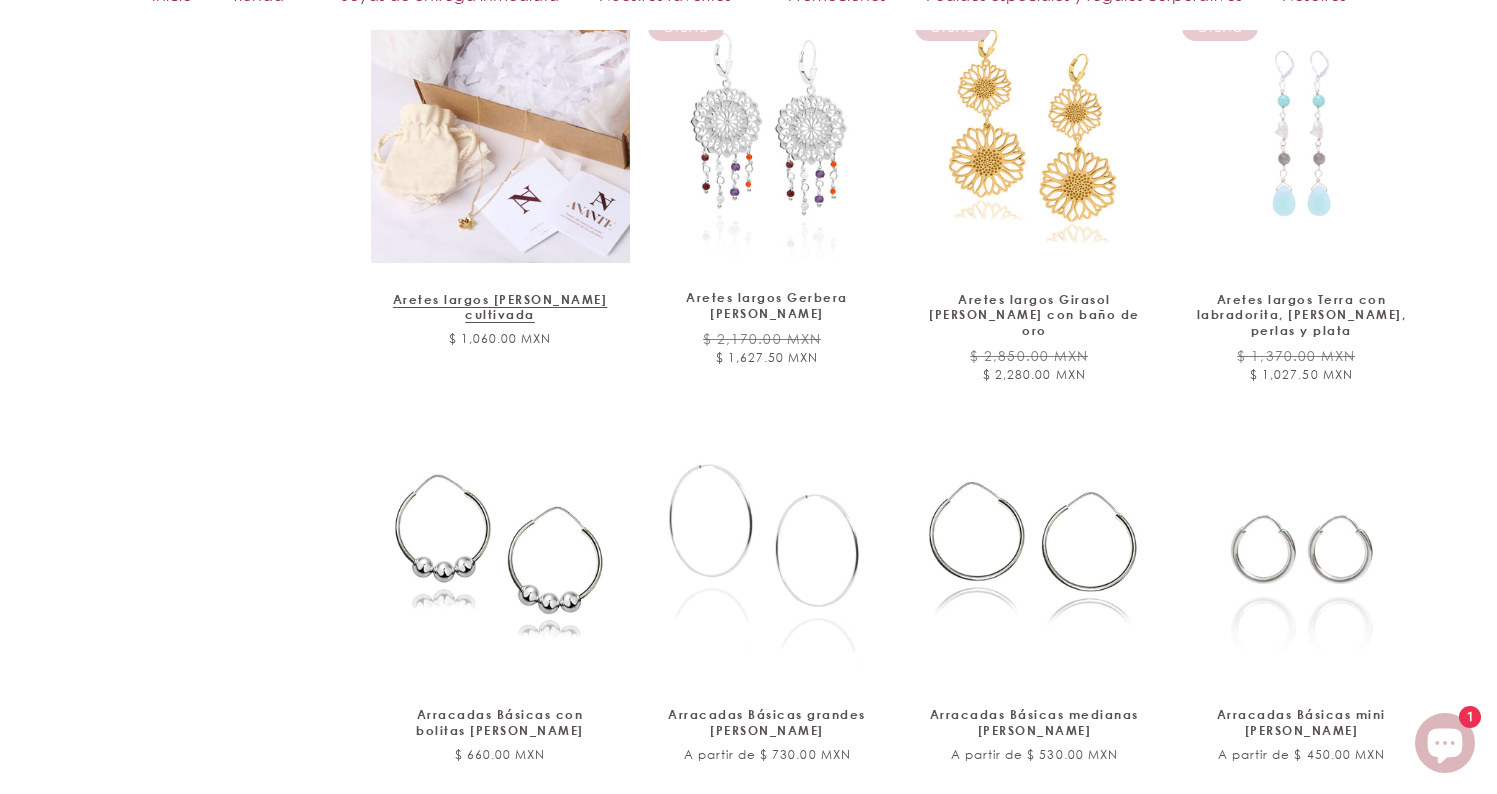 scroll, scrollTop: 5008, scrollLeft: 0, axis: vertical 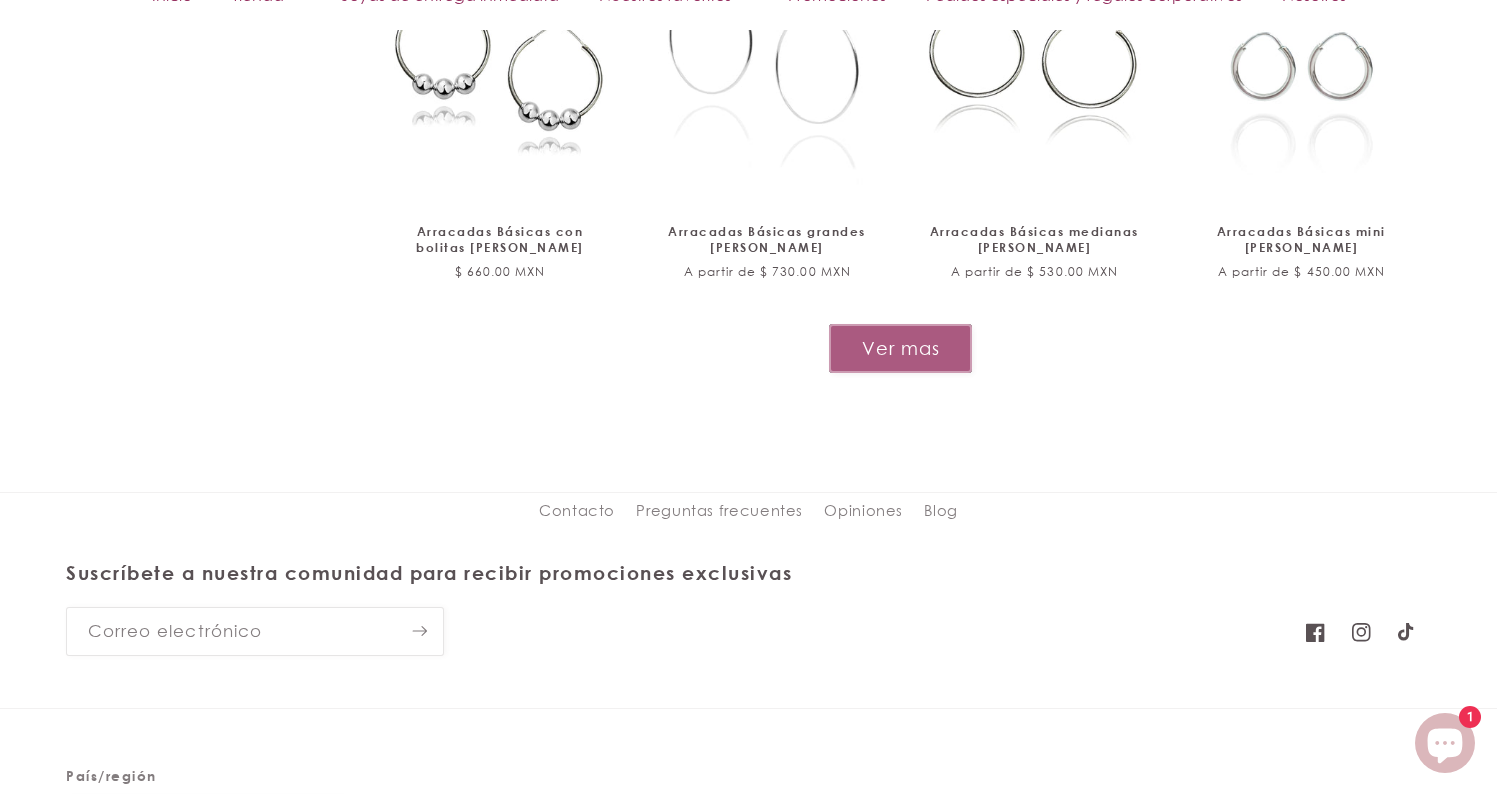 click on "Ver mas" at bounding box center [900, 348] 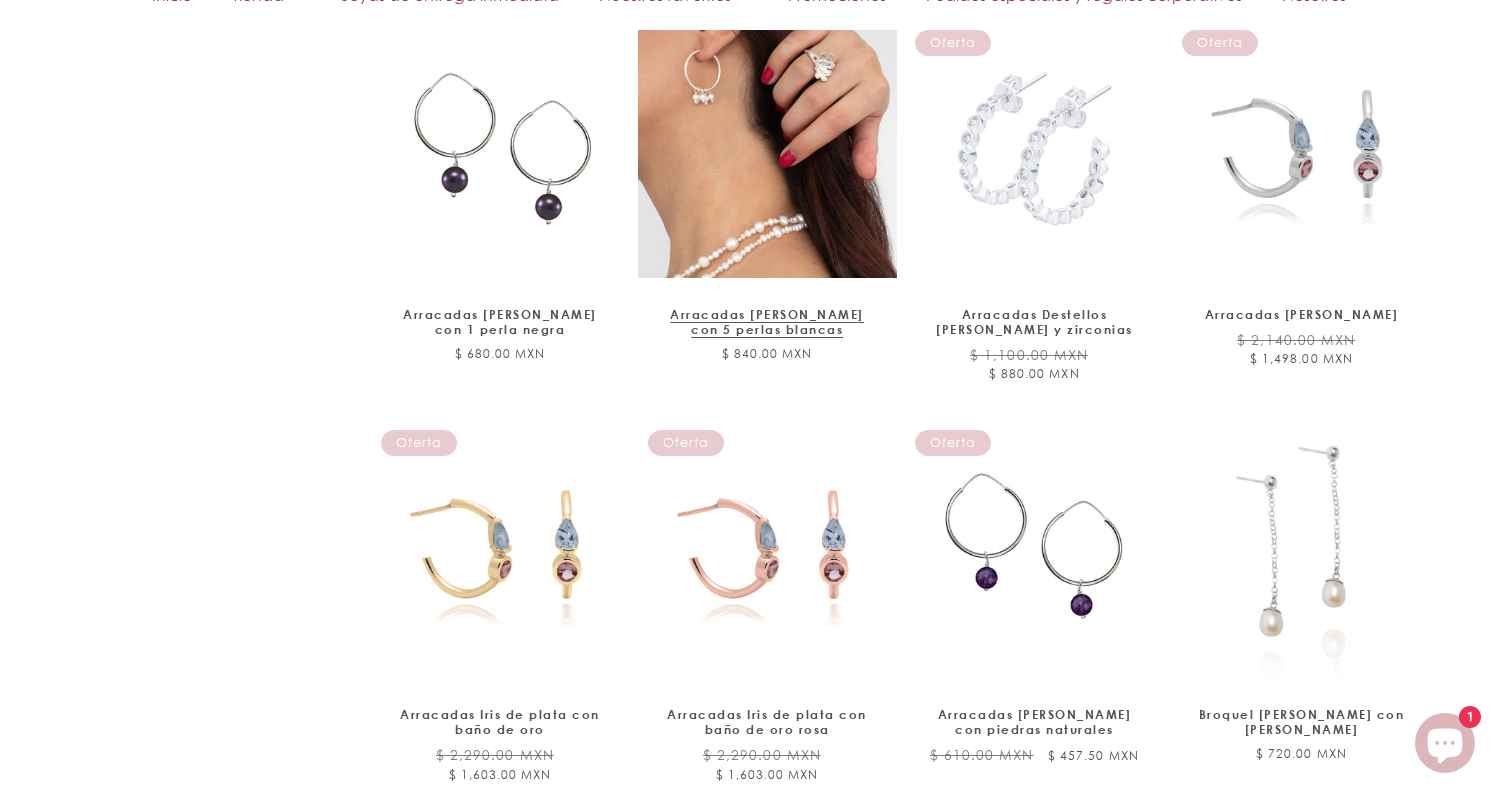 scroll, scrollTop: 6228, scrollLeft: 0, axis: vertical 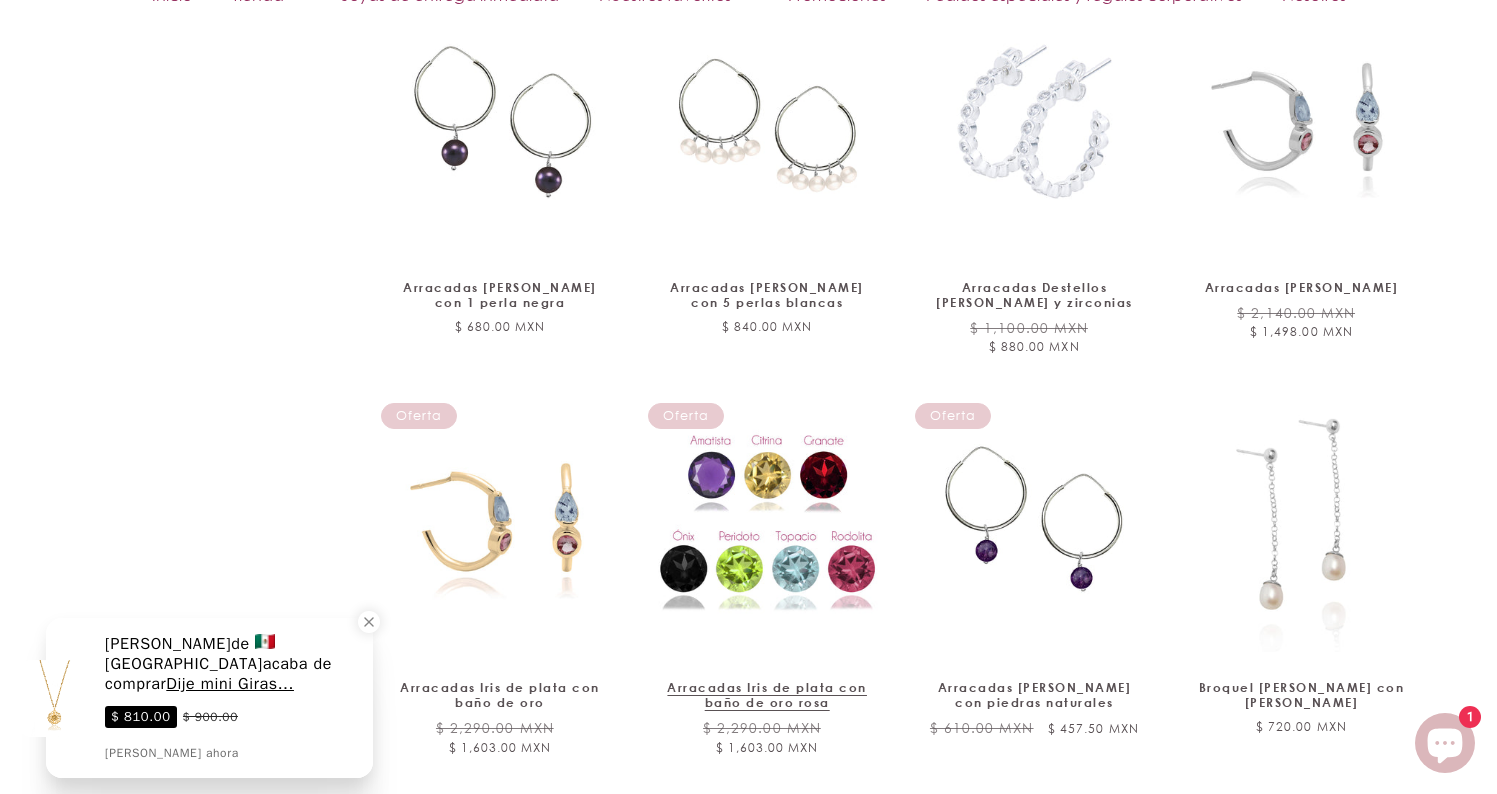 click on "Arracadas Iris de plata con baño de oro rosa" at bounding box center (767, 695) 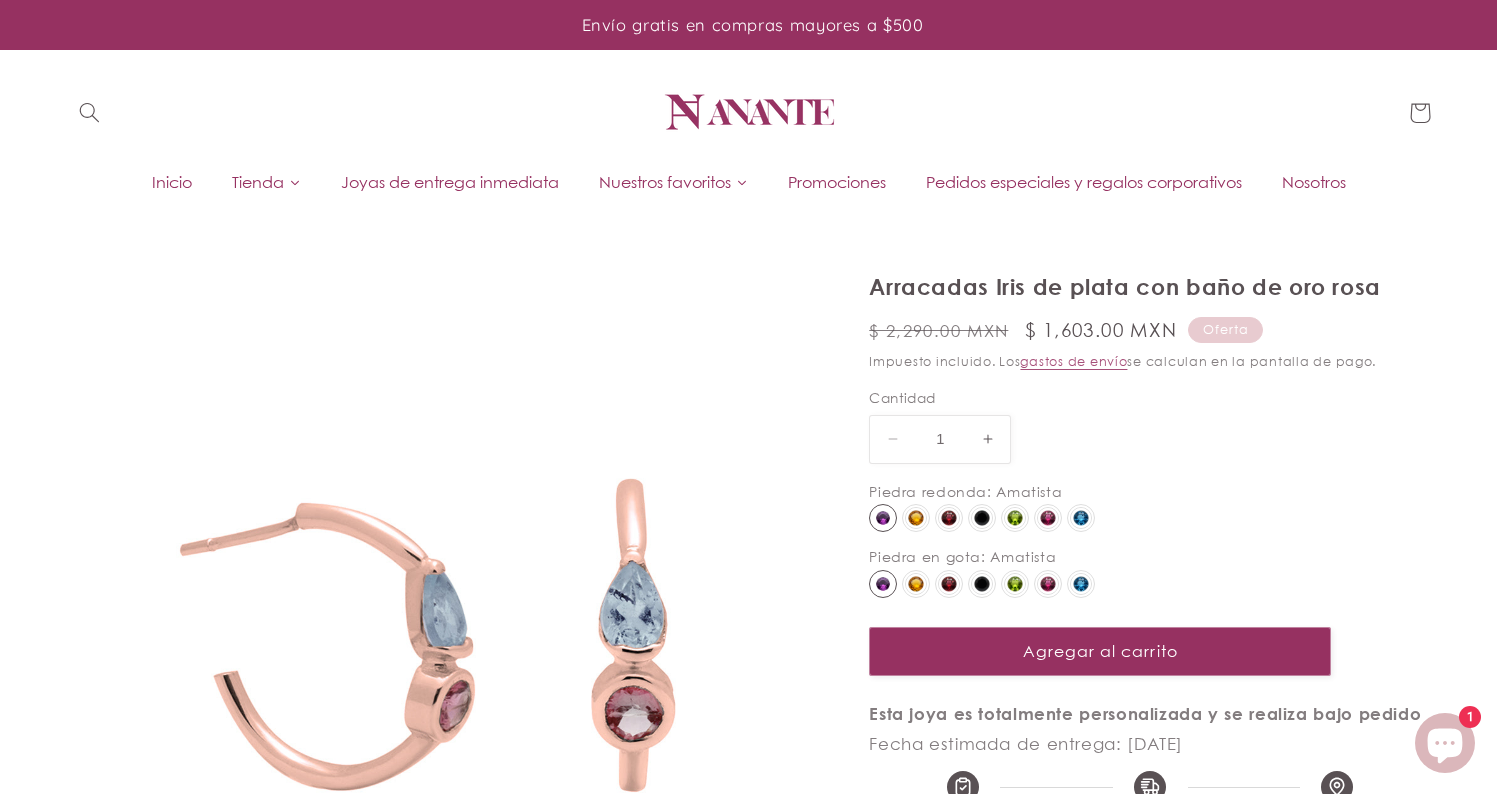 scroll, scrollTop: 0, scrollLeft: 0, axis: both 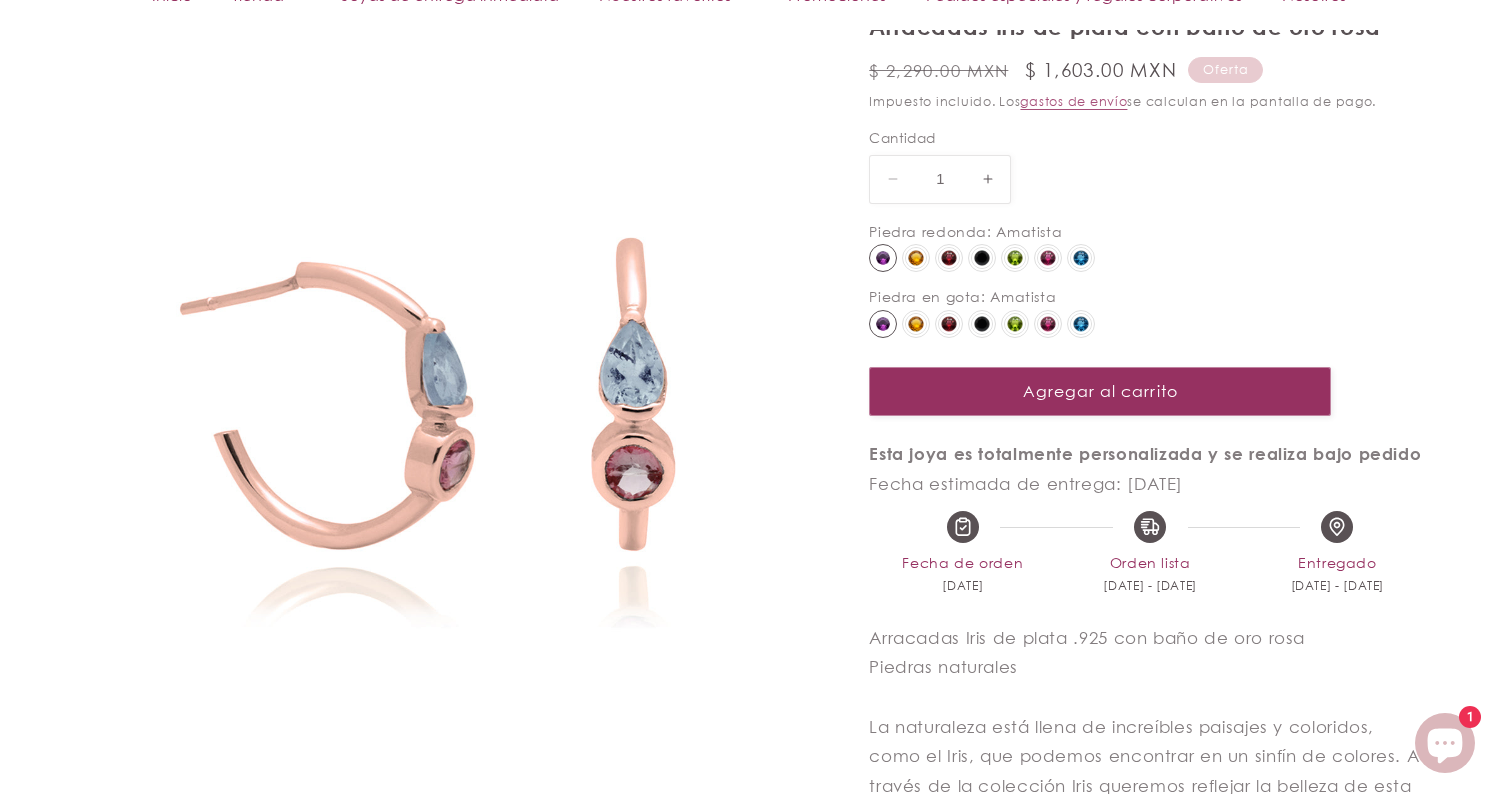 click at bounding box center [1048, 258] 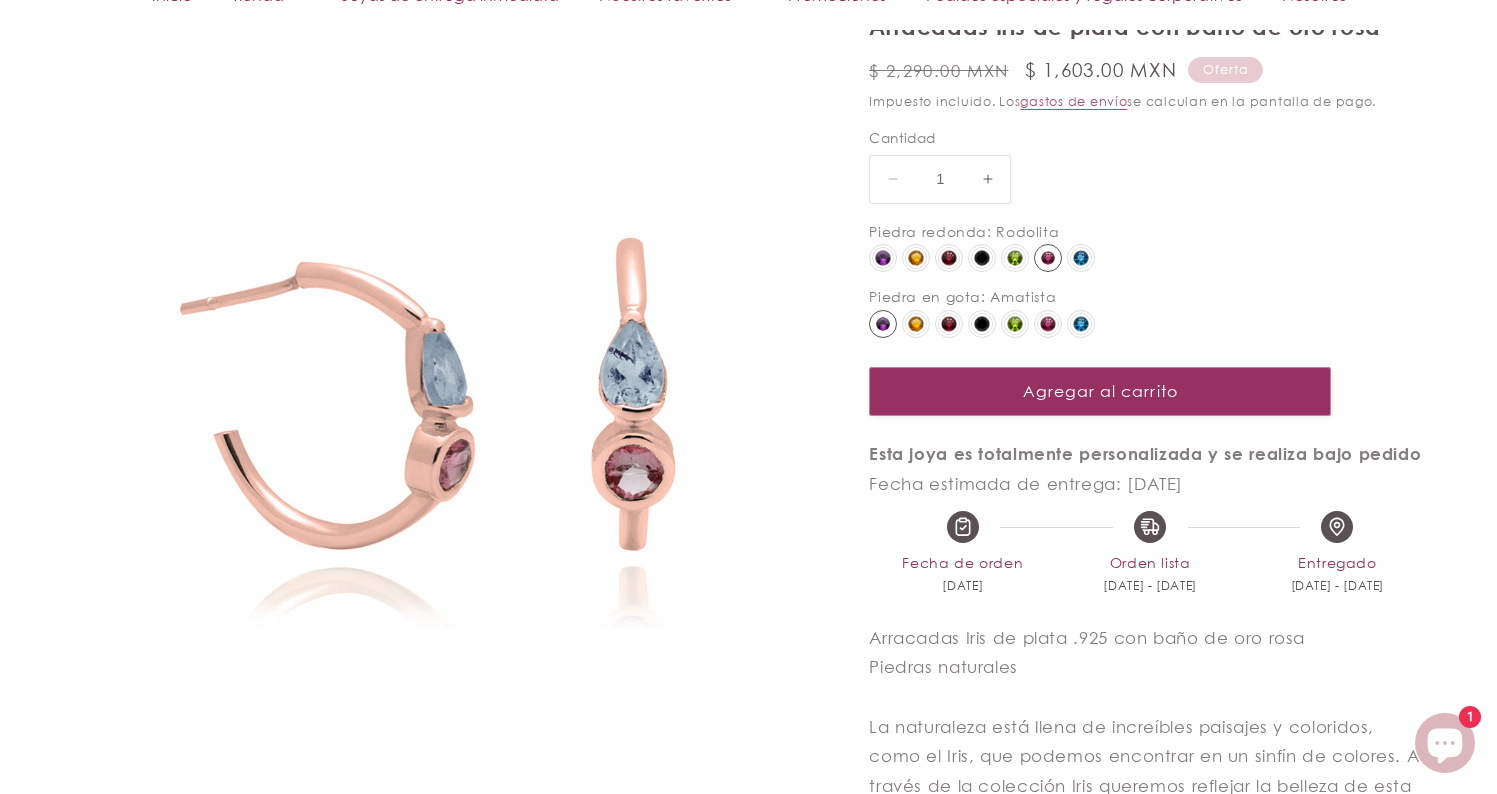 click at bounding box center (949, 258) 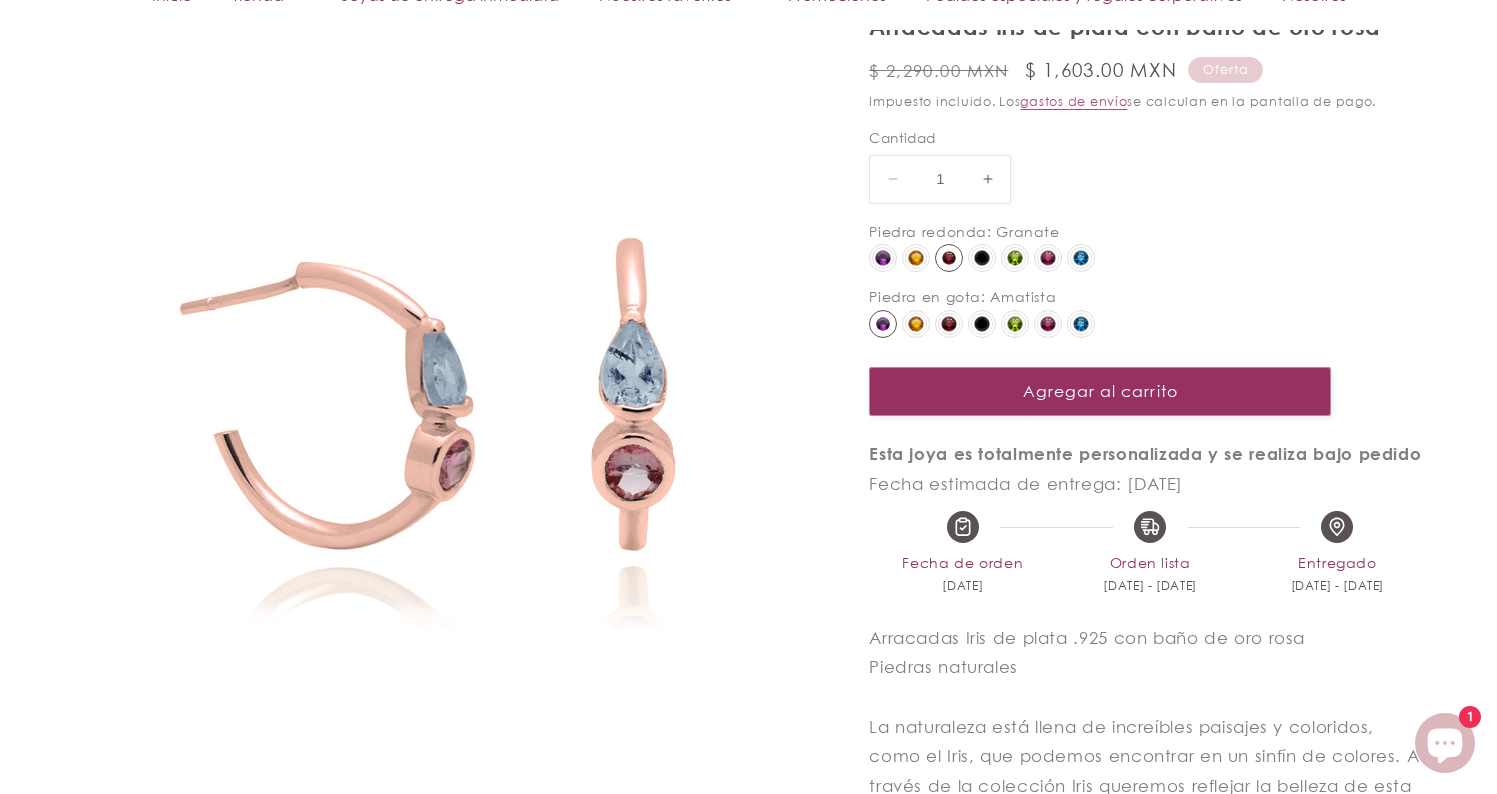 click at bounding box center [949, 324] 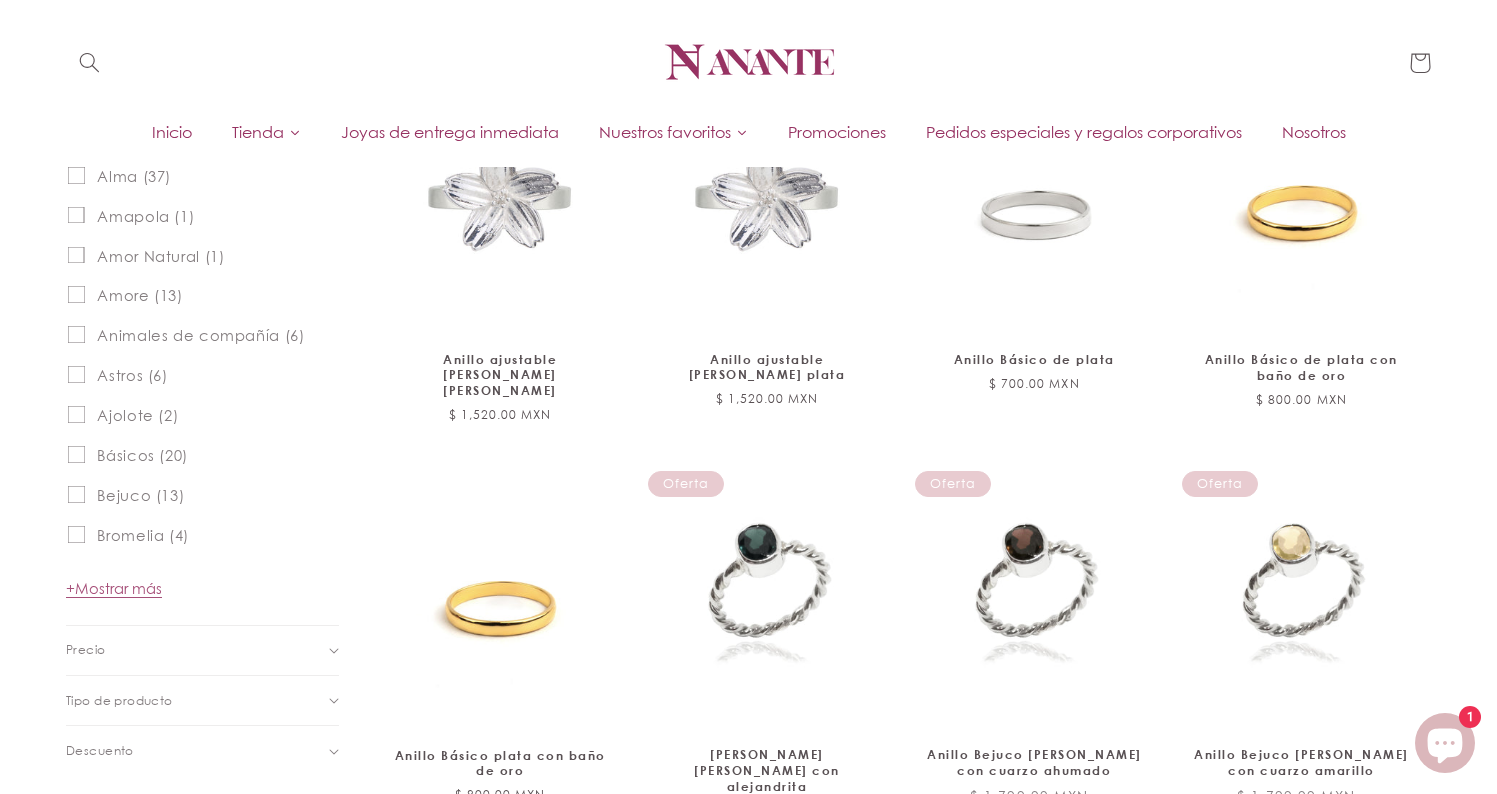 scroll, scrollTop: 0, scrollLeft: 0, axis: both 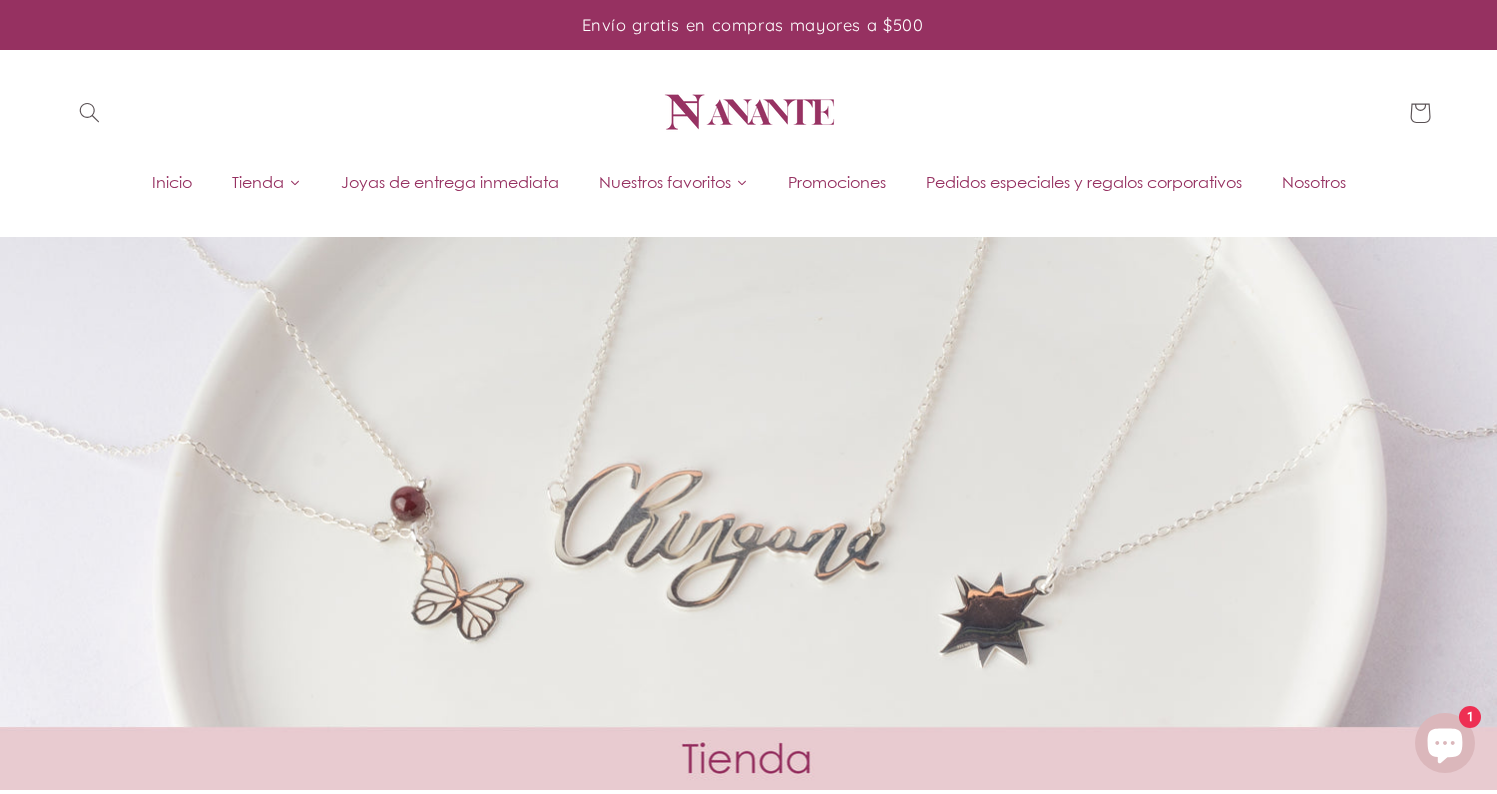 click on "Promociones" at bounding box center (837, 182) 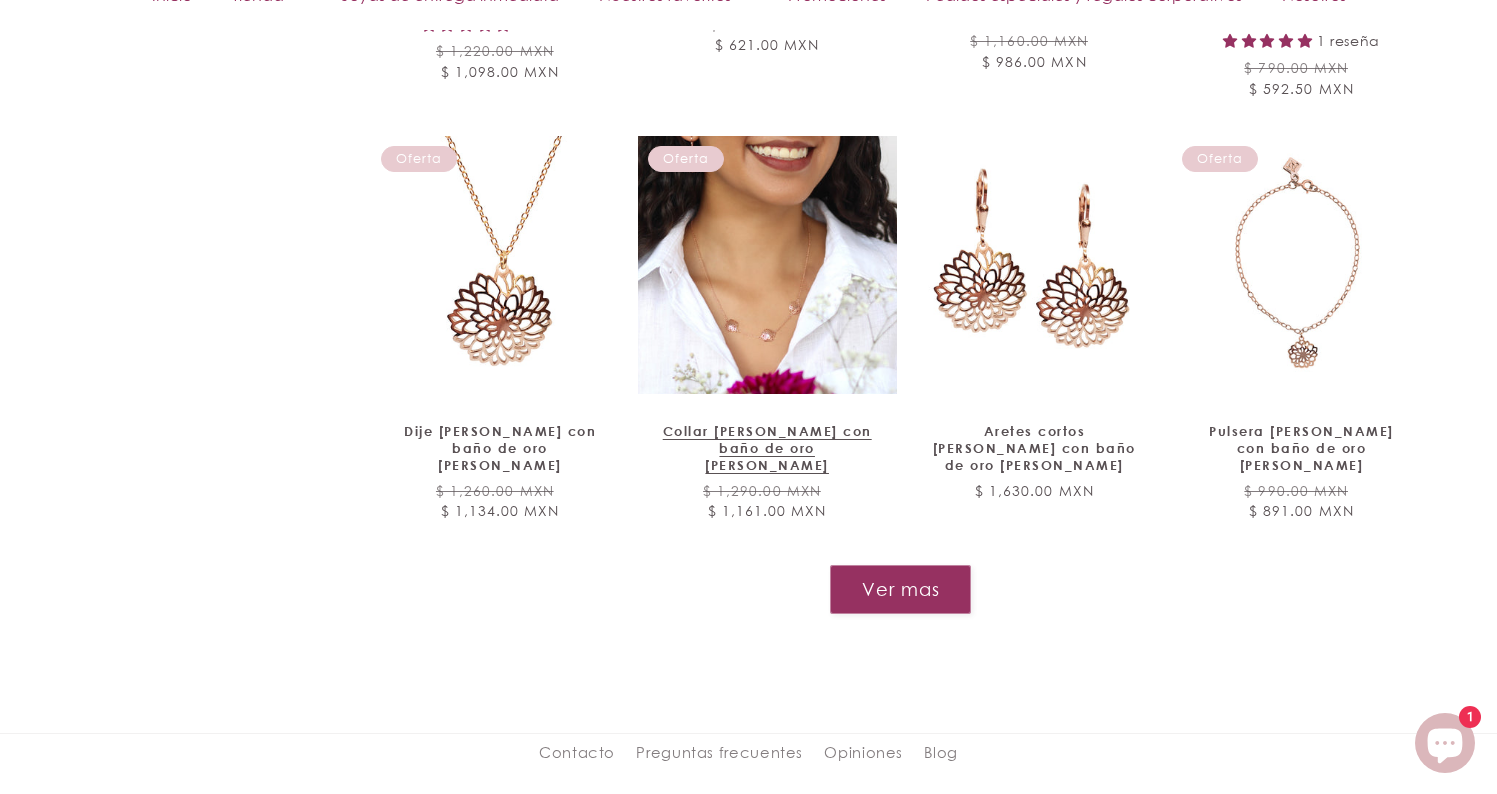 scroll, scrollTop: 1702, scrollLeft: 0, axis: vertical 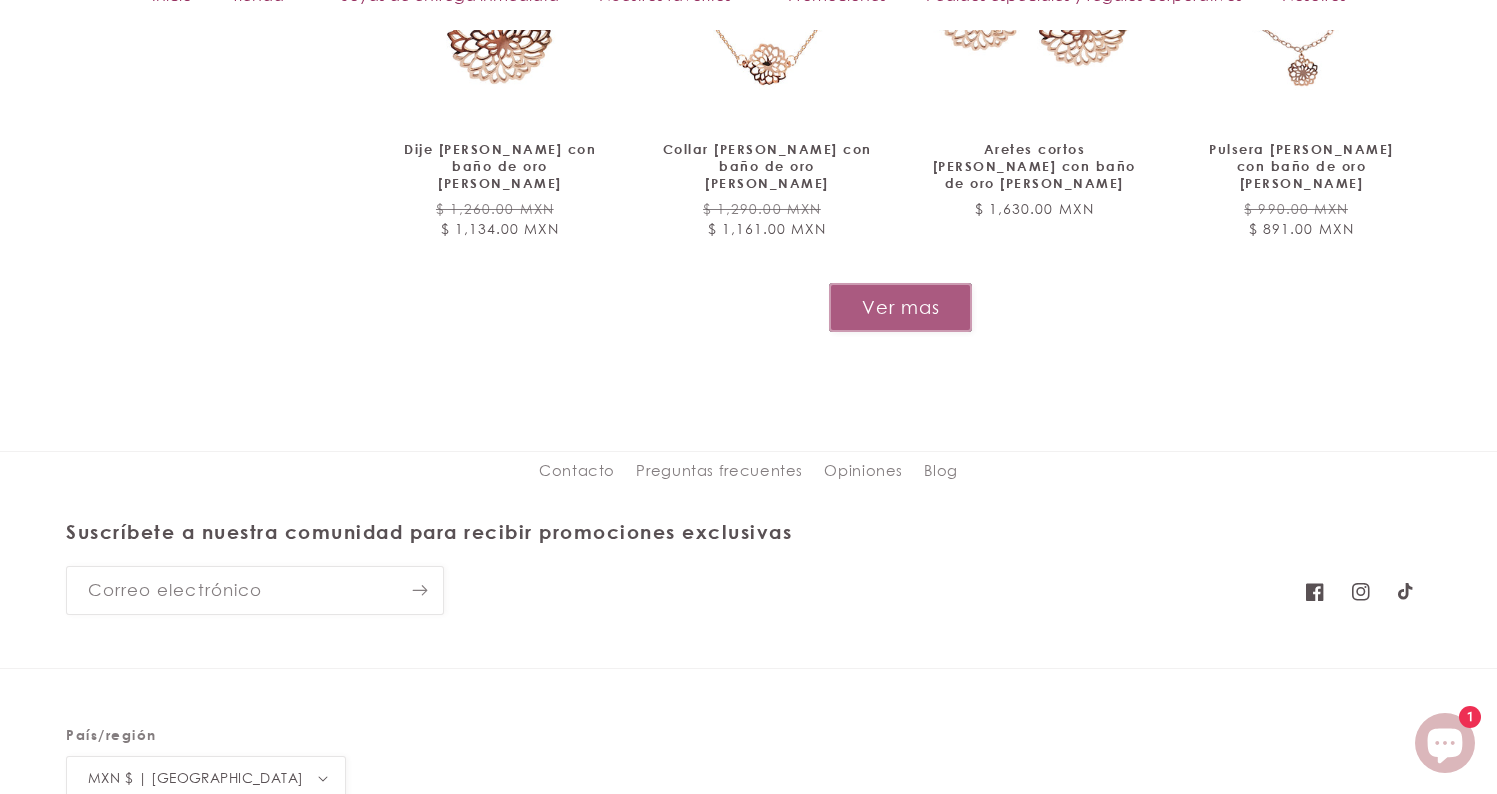 click on "Ver mas" at bounding box center [900, 307] 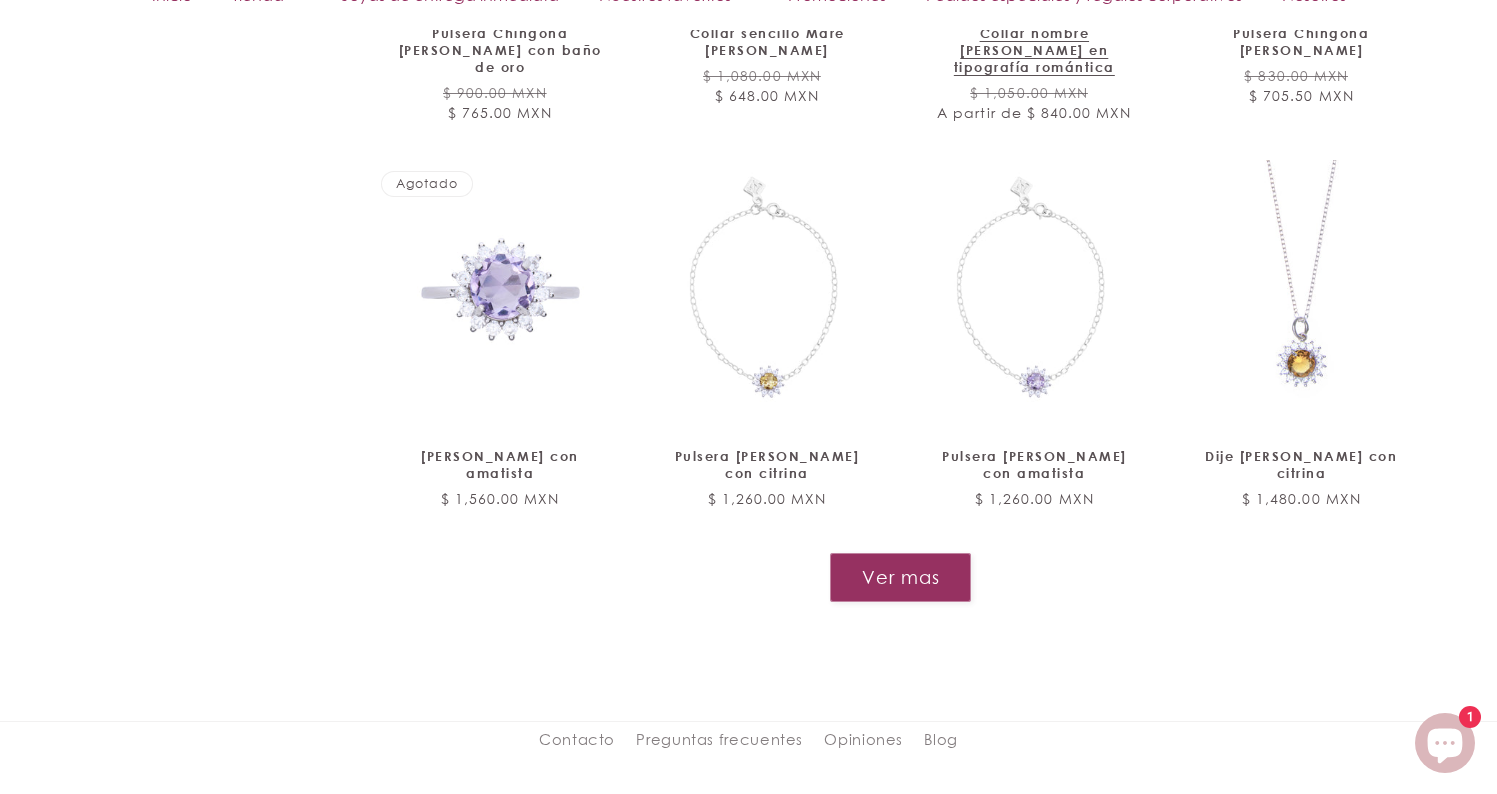 scroll, scrollTop: 3394, scrollLeft: 0, axis: vertical 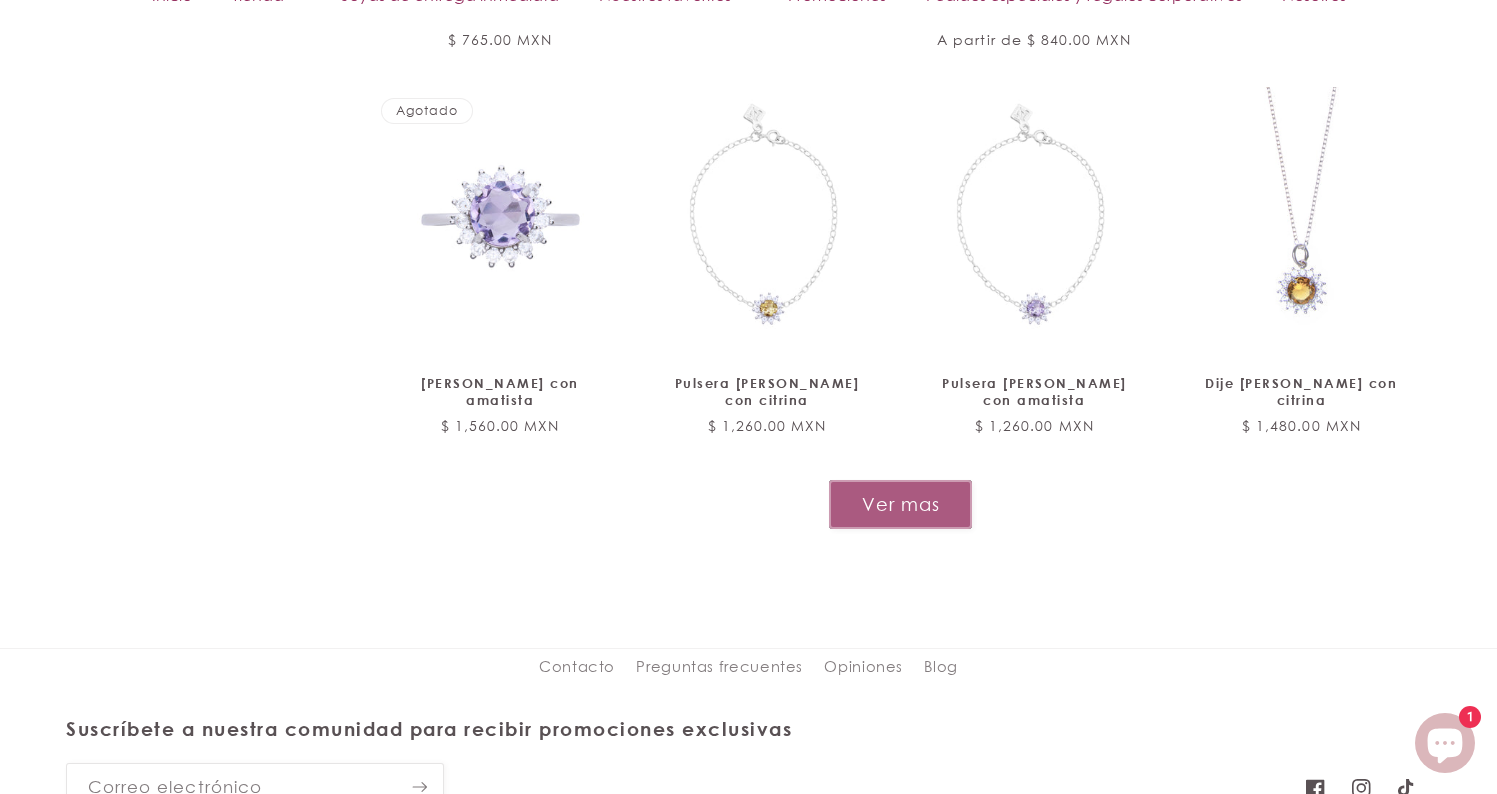 click on "Ver mas" at bounding box center [900, 504] 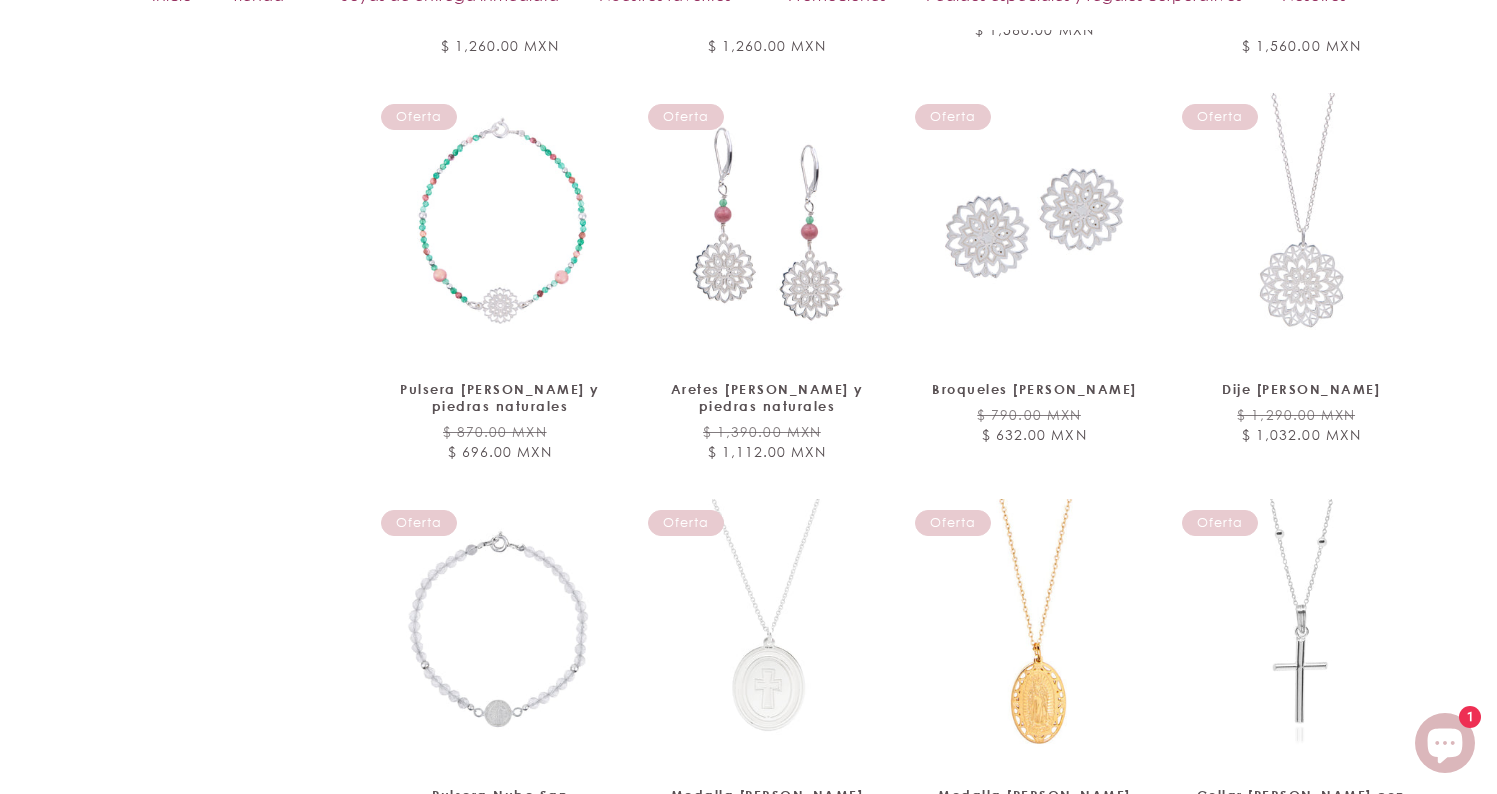 scroll, scrollTop: 4797, scrollLeft: 0, axis: vertical 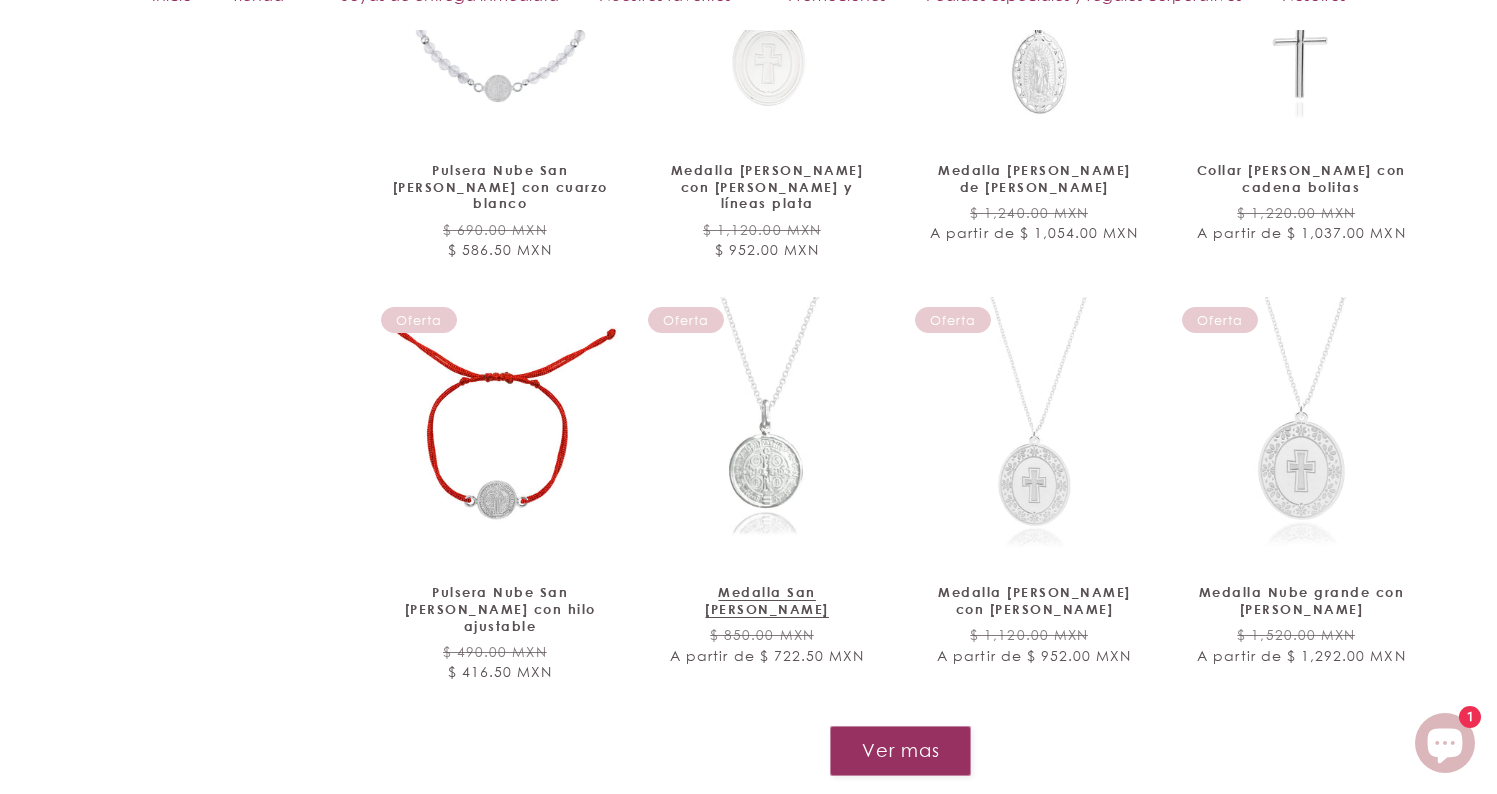 click on "Medalla San [PERSON_NAME]" at bounding box center (767, 601) 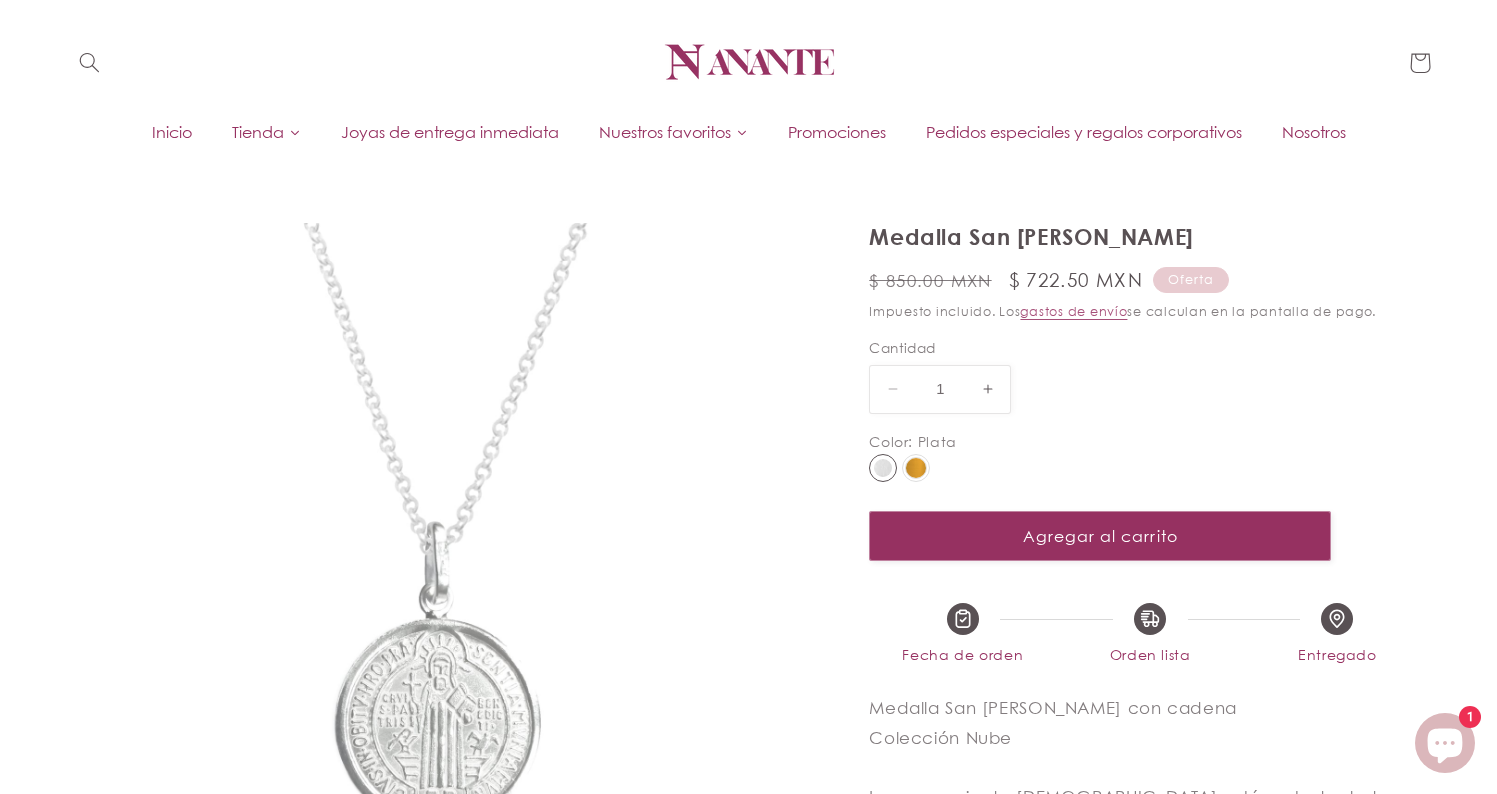 scroll, scrollTop: 0, scrollLeft: 0, axis: both 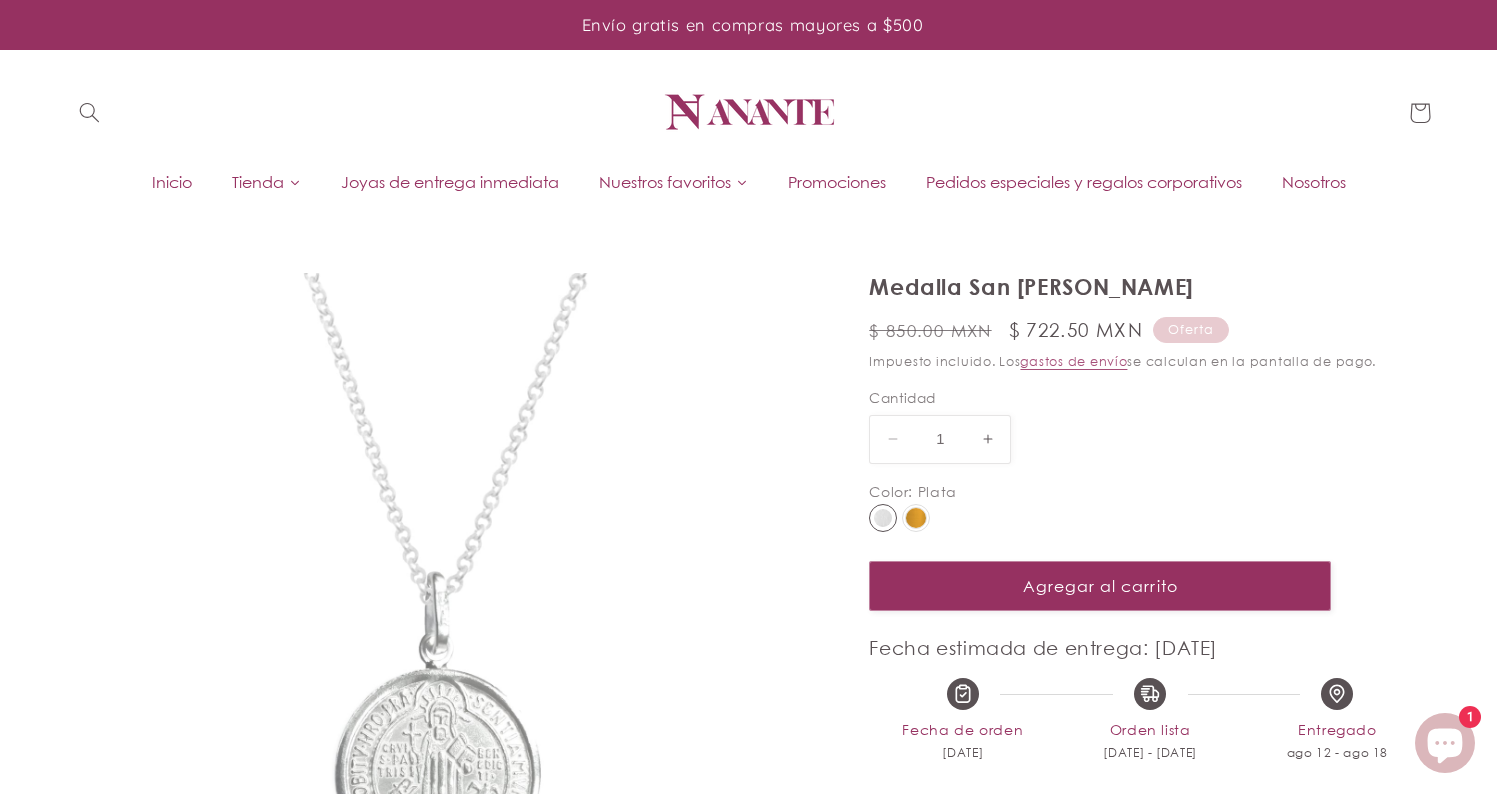 select on "{"isForProduct":true,"id":43713826750618,"title":"Plata","available":true,"price":72250,"compareAtPrice":85000,"featuredImageSrc":null,"unitPriceMeasurement":{}}" 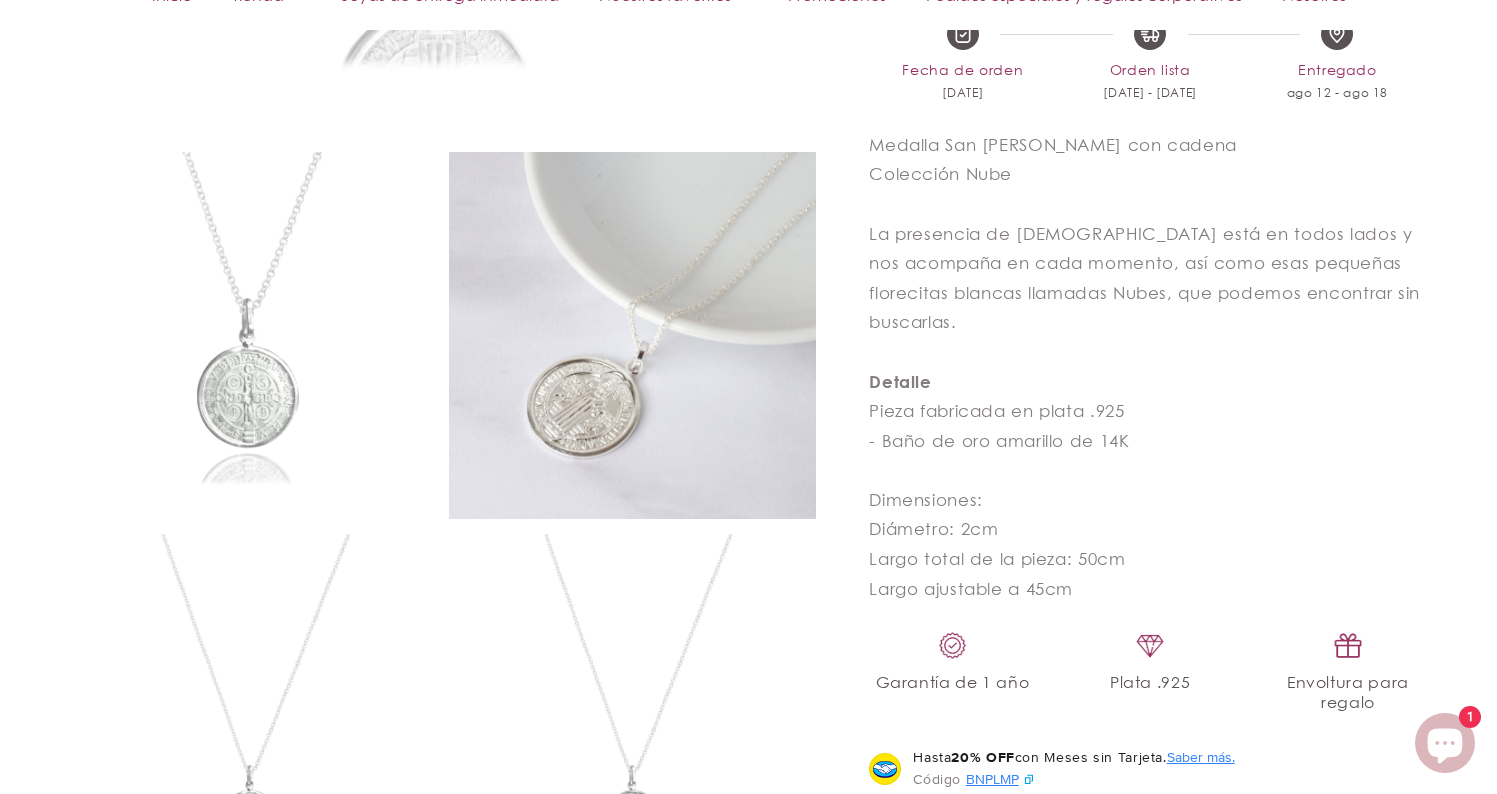 scroll, scrollTop: 887, scrollLeft: 0, axis: vertical 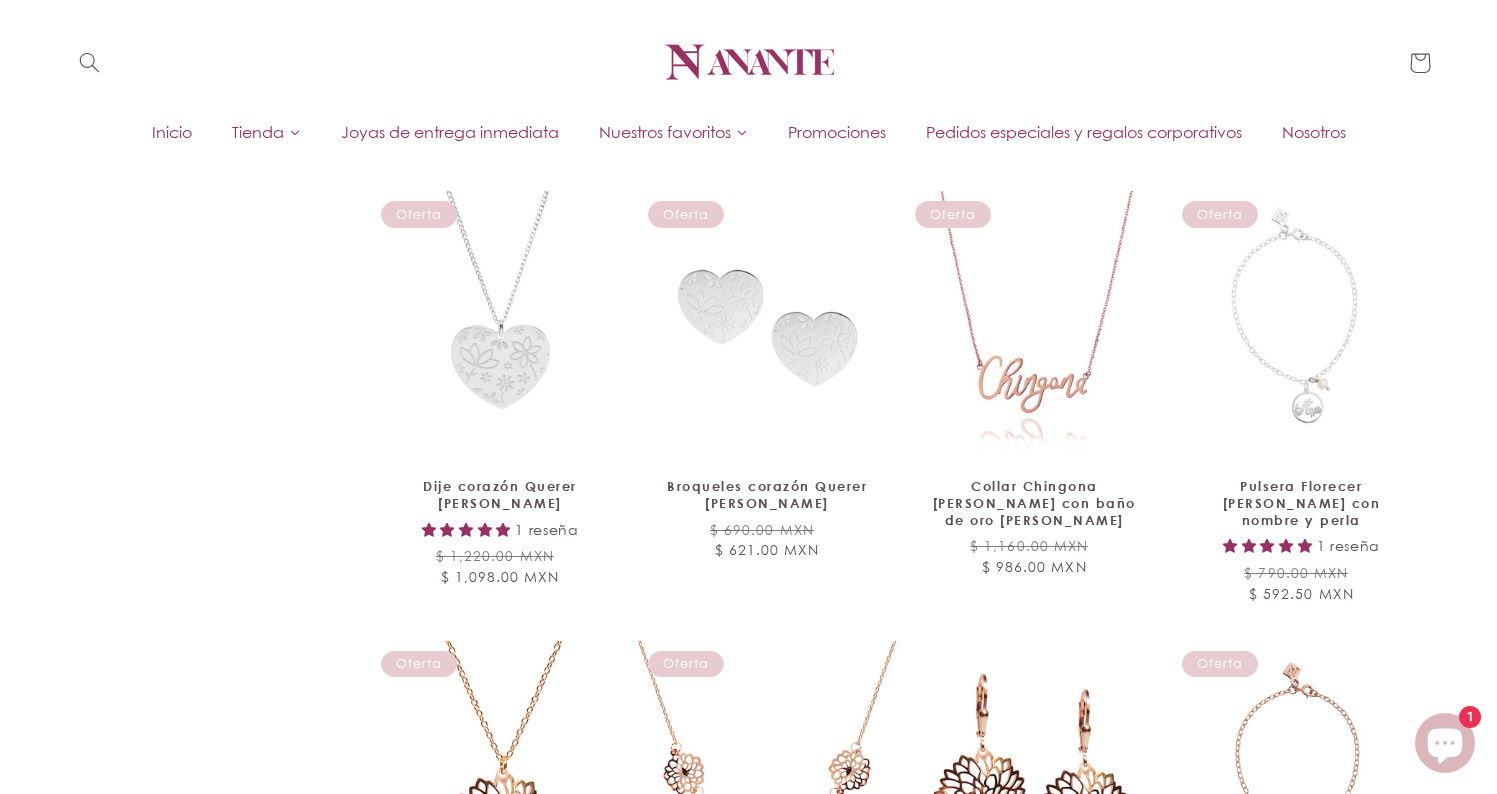 click on "Joyas de entrega inmediata" at bounding box center (450, 132) 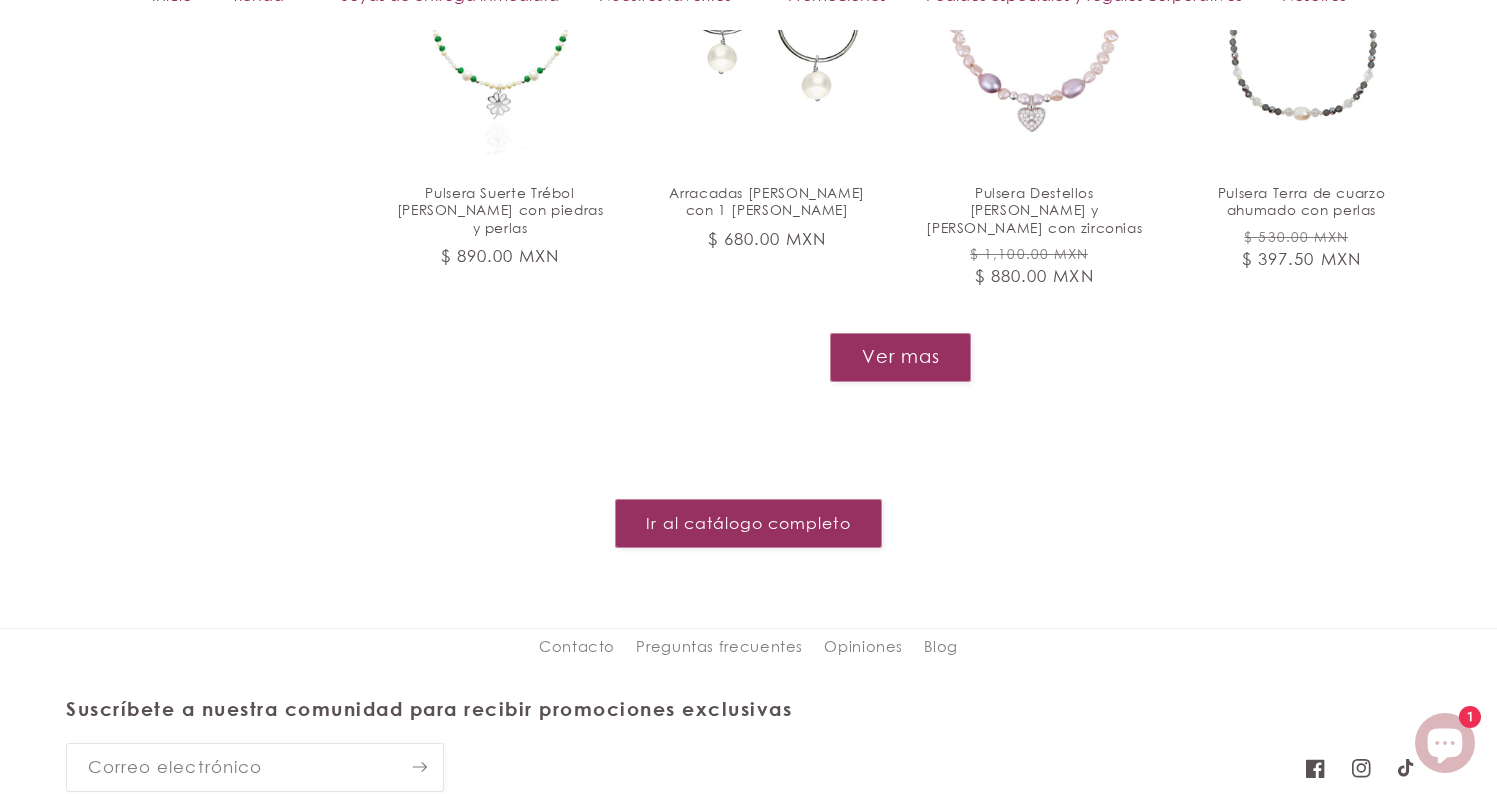 scroll, scrollTop: 2431, scrollLeft: 0, axis: vertical 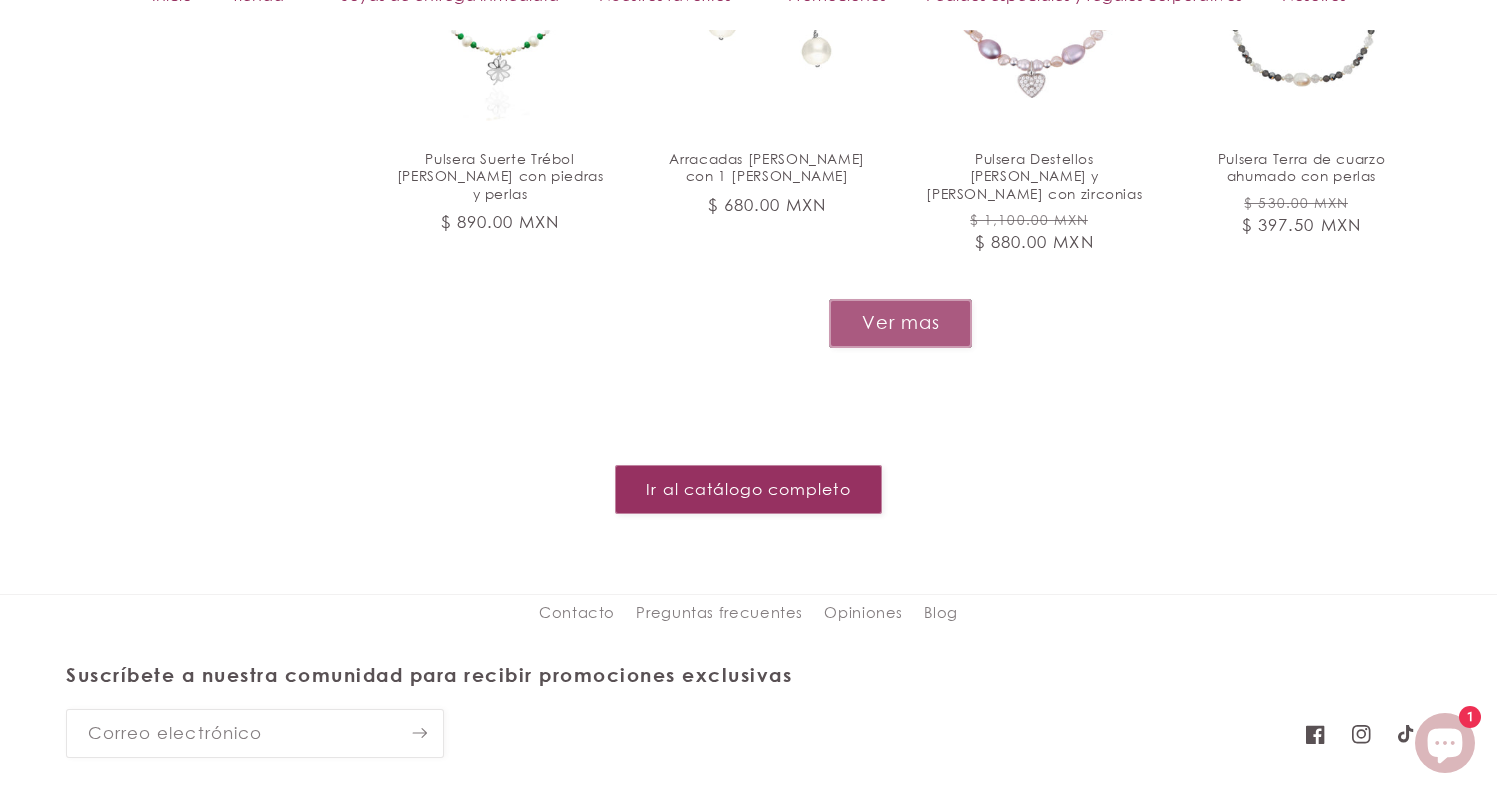 click on "Ver mas" at bounding box center (900, 323) 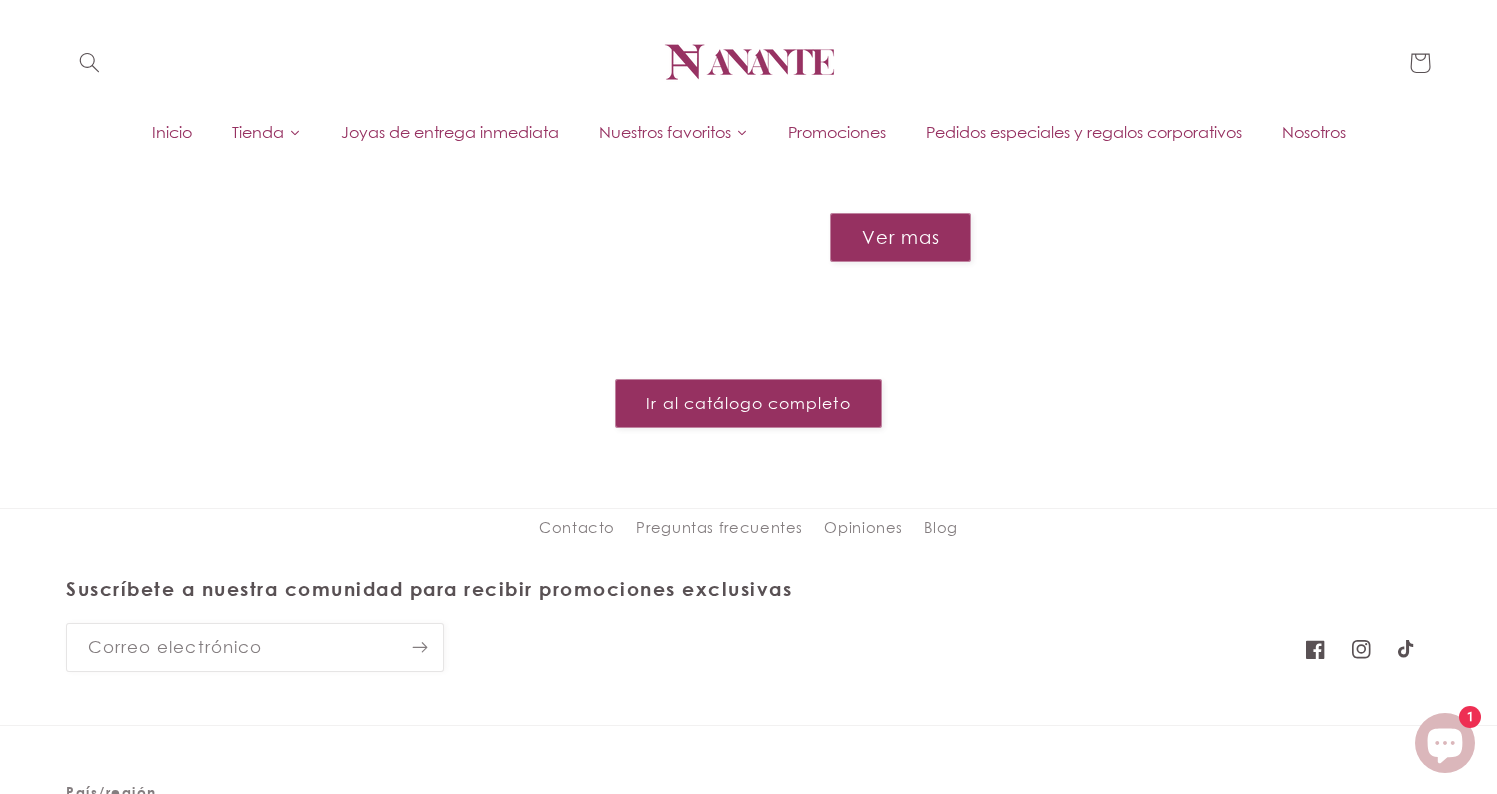 scroll, scrollTop: 4145, scrollLeft: 0, axis: vertical 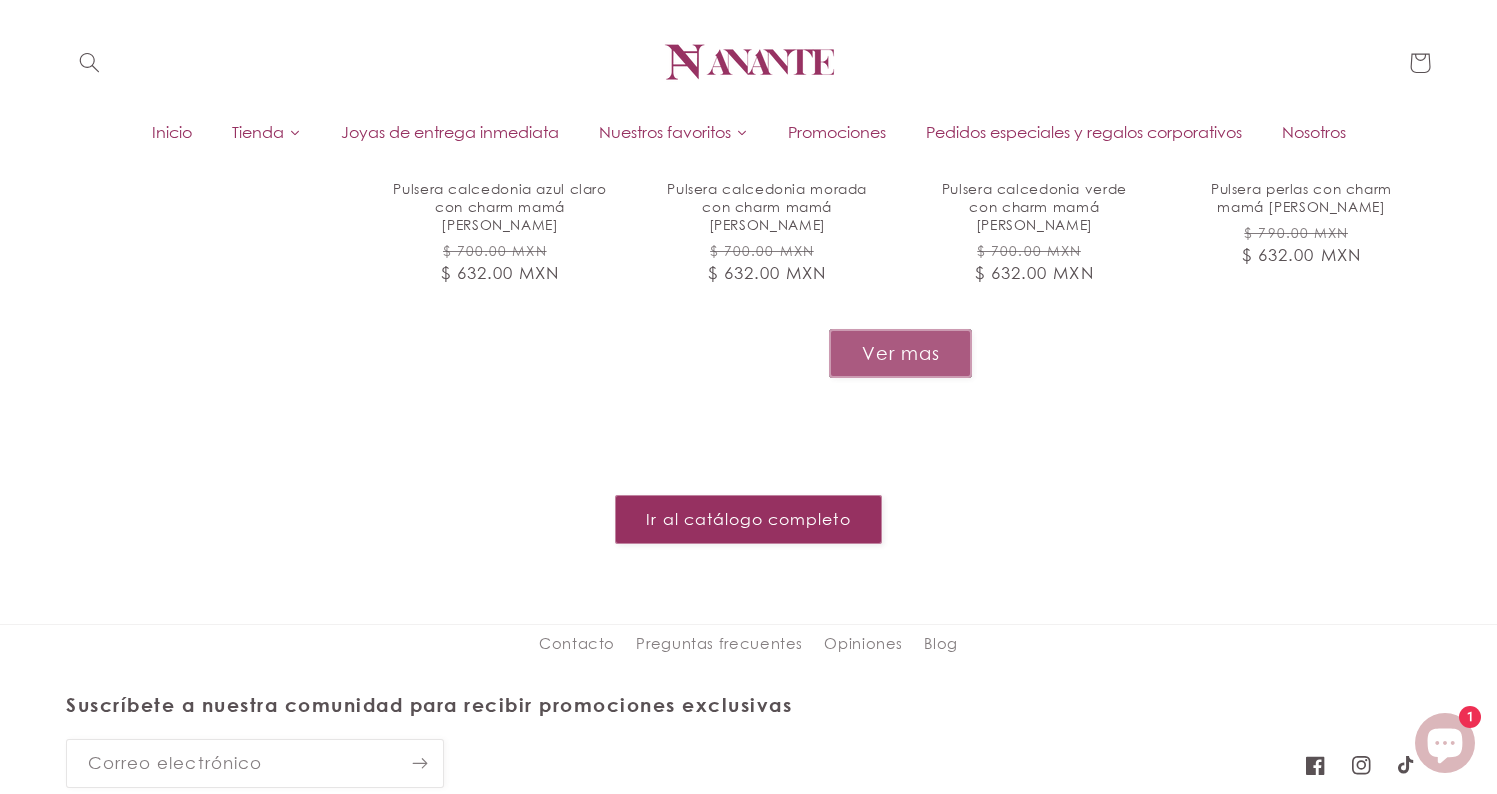 click on "Ver mas" at bounding box center [900, 353] 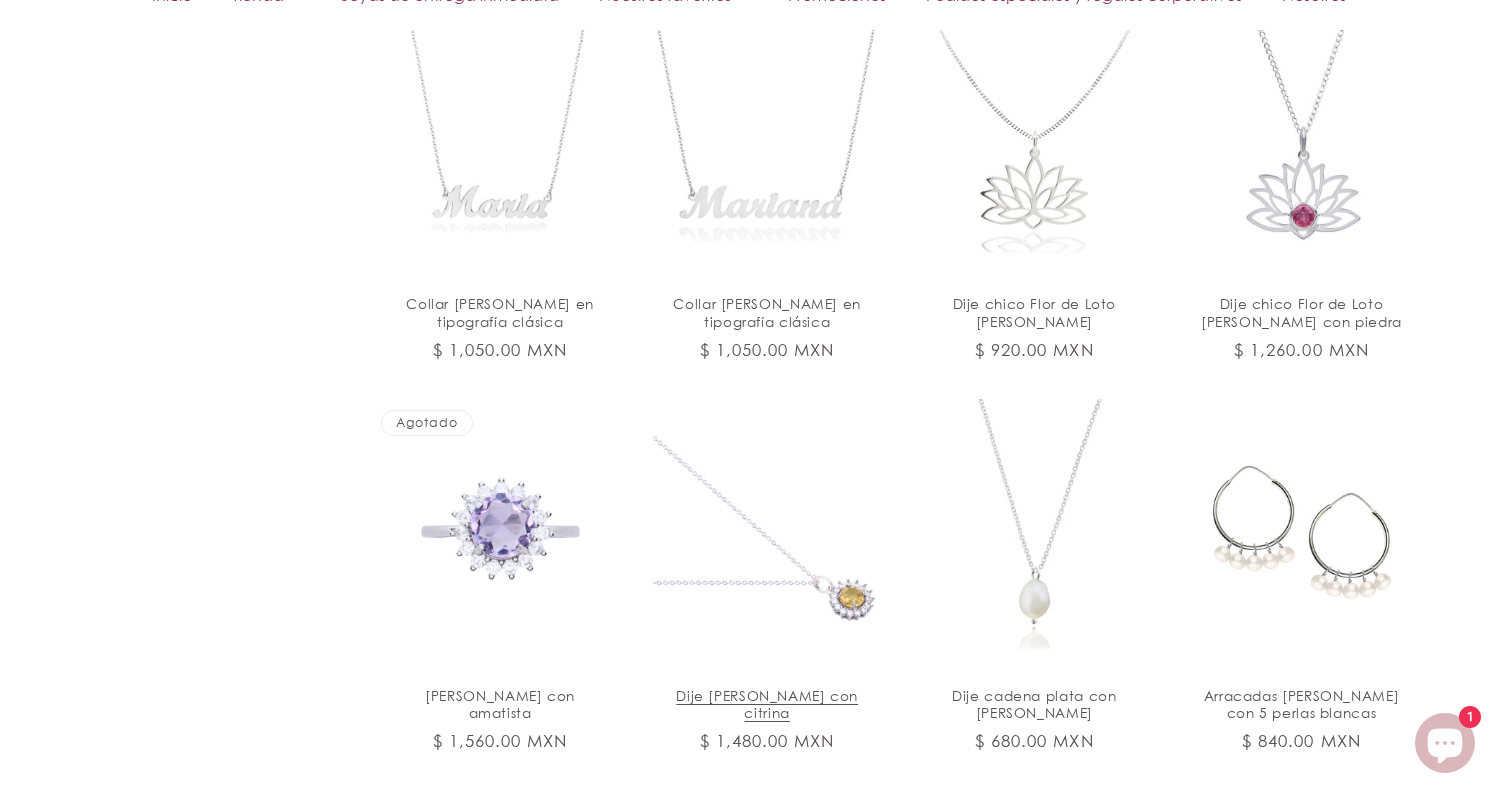 scroll, scrollTop: 5334, scrollLeft: 0, axis: vertical 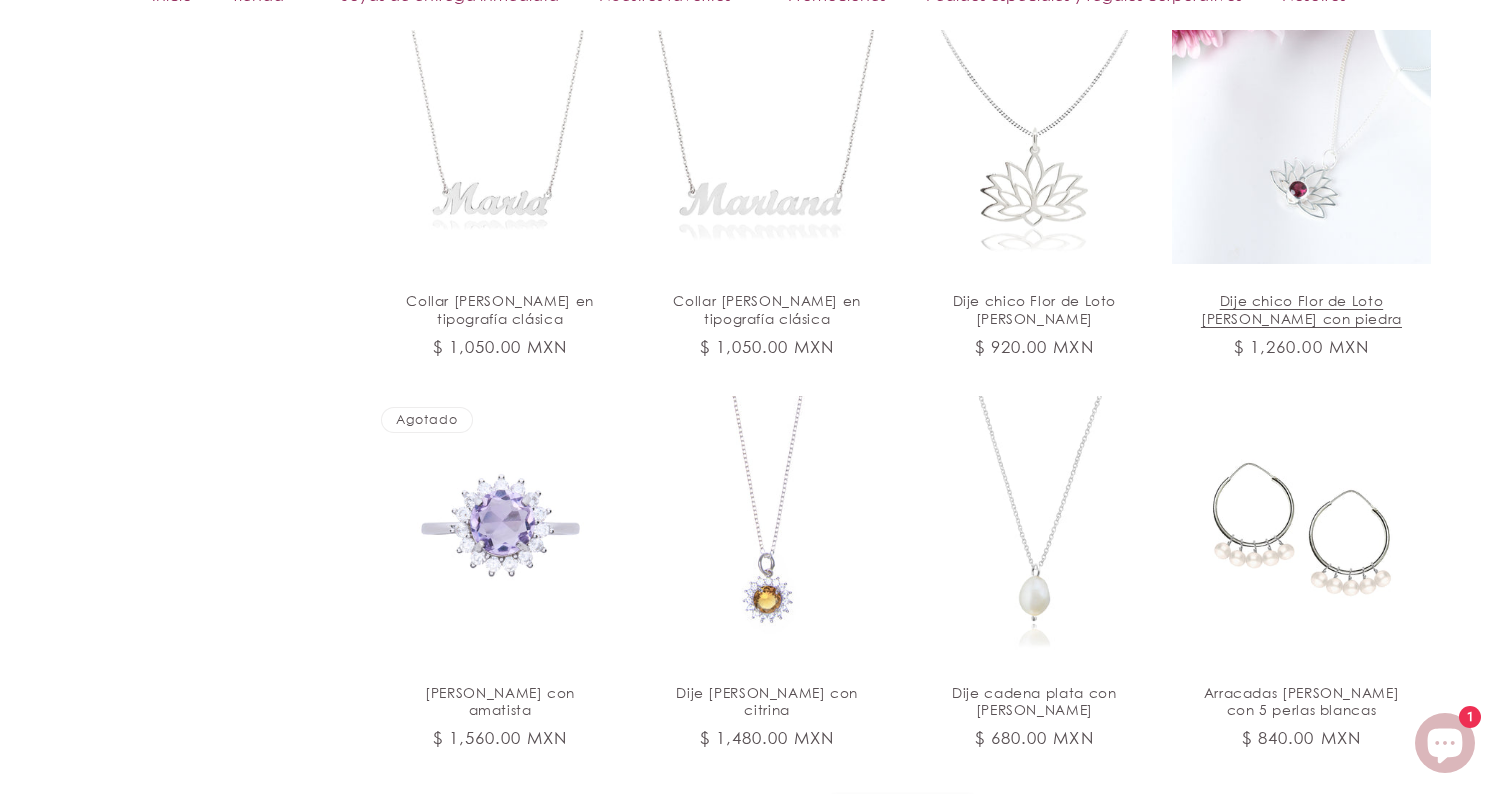 click on "Dije chico Flor de Loto [PERSON_NAME] con piedra" at bounding box center (1301, 310) 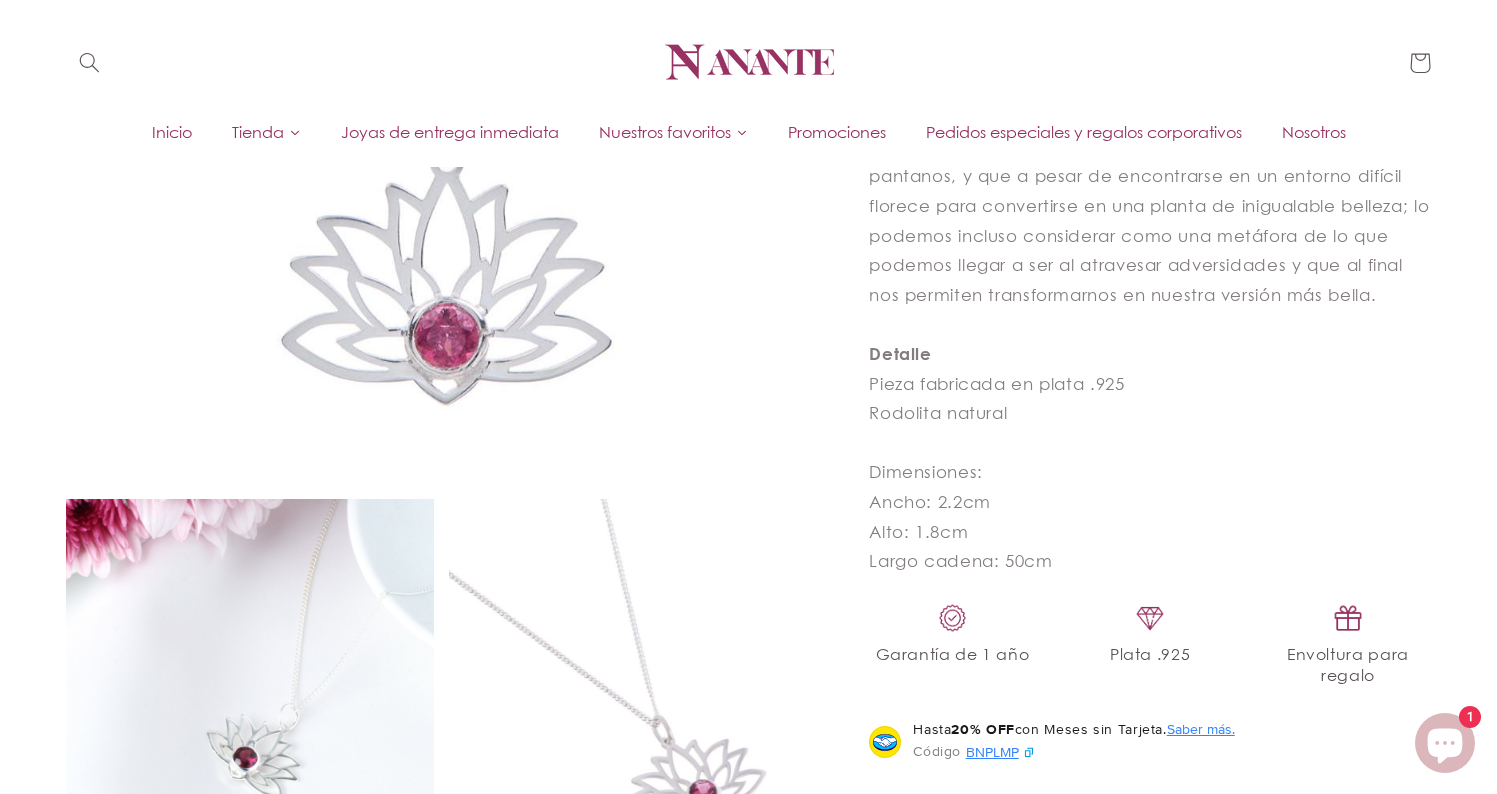 scroll, scrollTop: 0, scrollLeft: 0, axis: both 